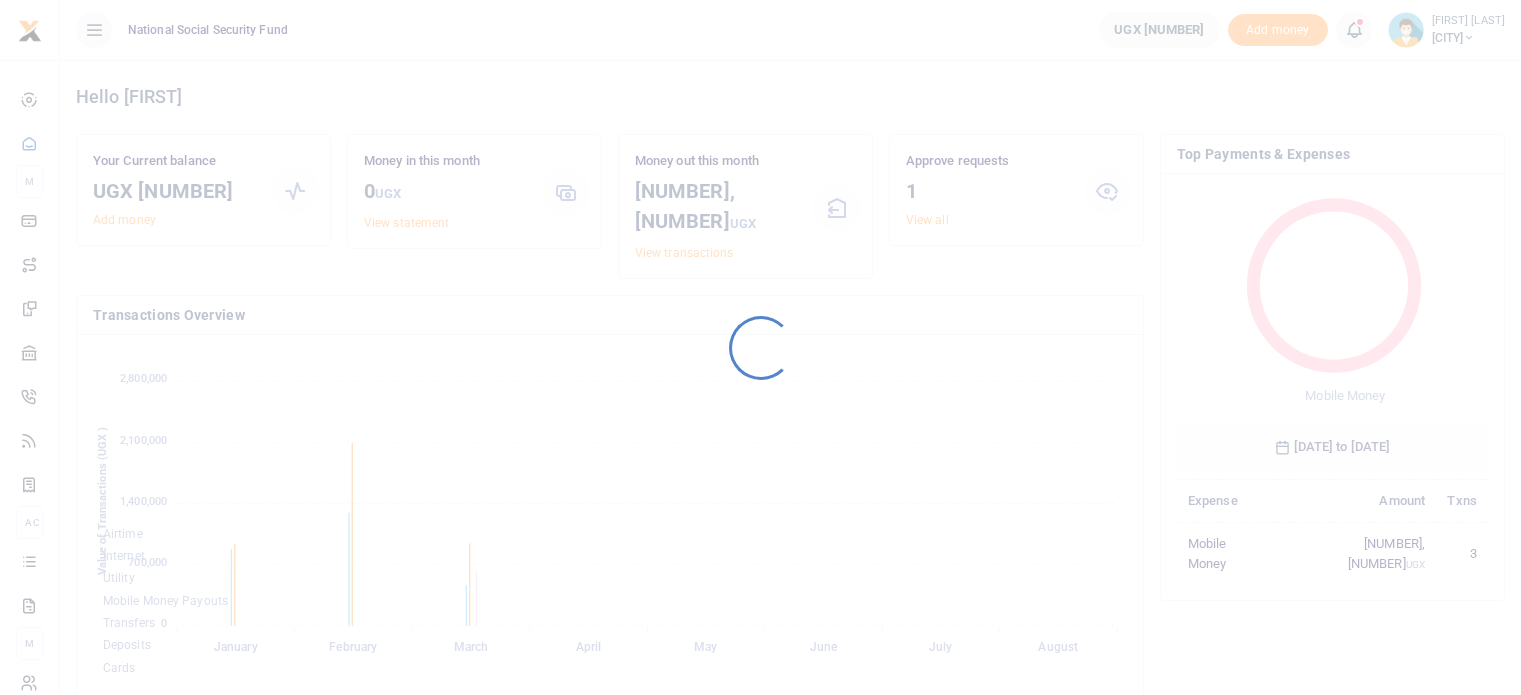 scroll, scrollTop: 0, scrollLeft: 0, axis: both 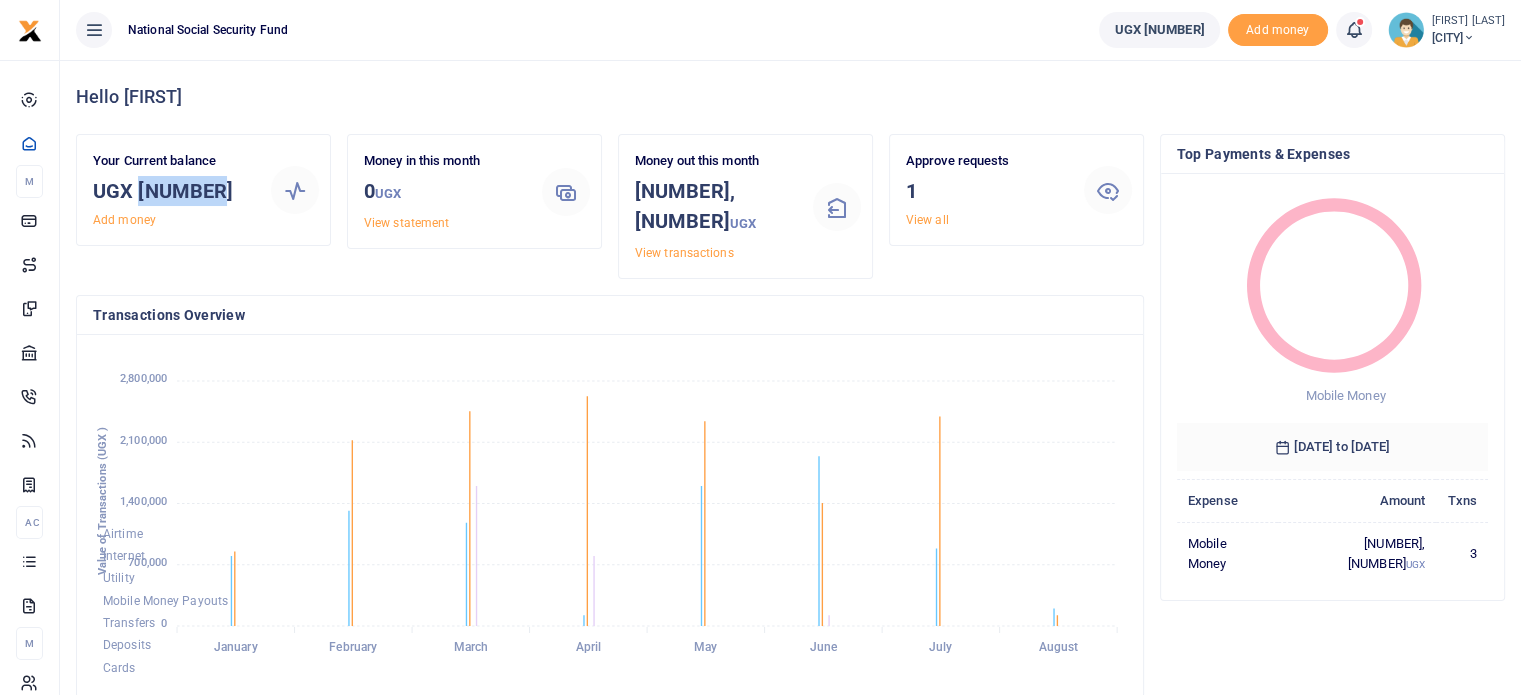 drag, startPoint x: 211, startPoint y: 187, endPoint x: 136, endPoint y: 191, distance: 75.10659 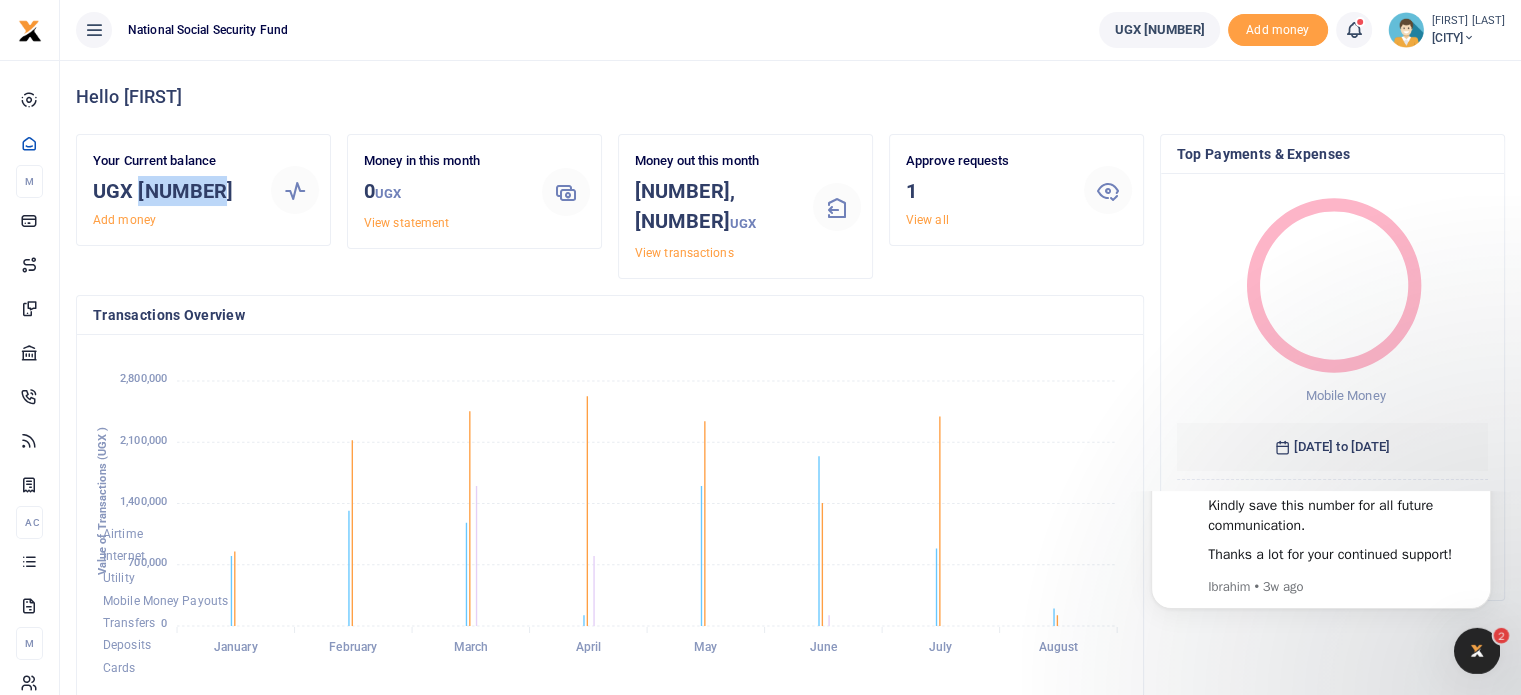 scroll, scrollTop: 0, scrollLeft: 0, axis: both 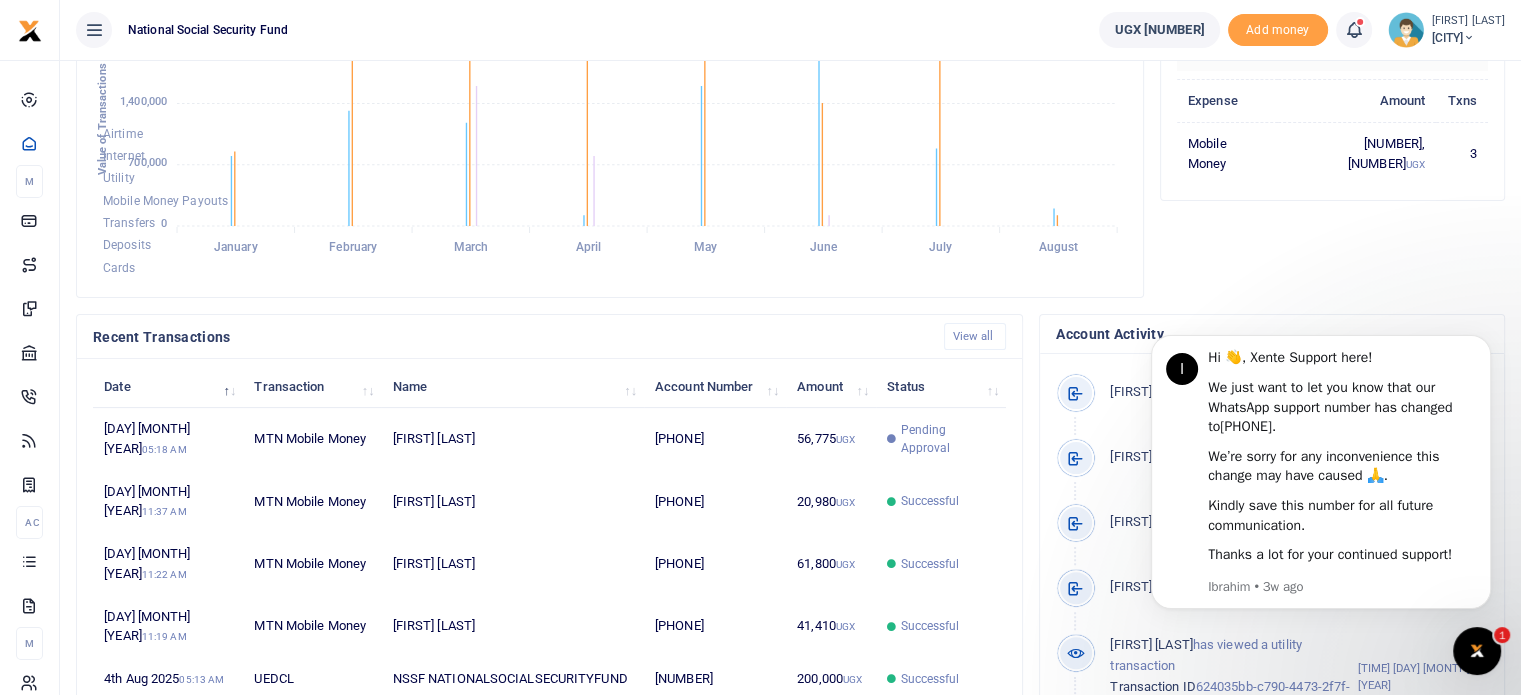 click on "Recent Transactions" at bounding box center [510, 337] 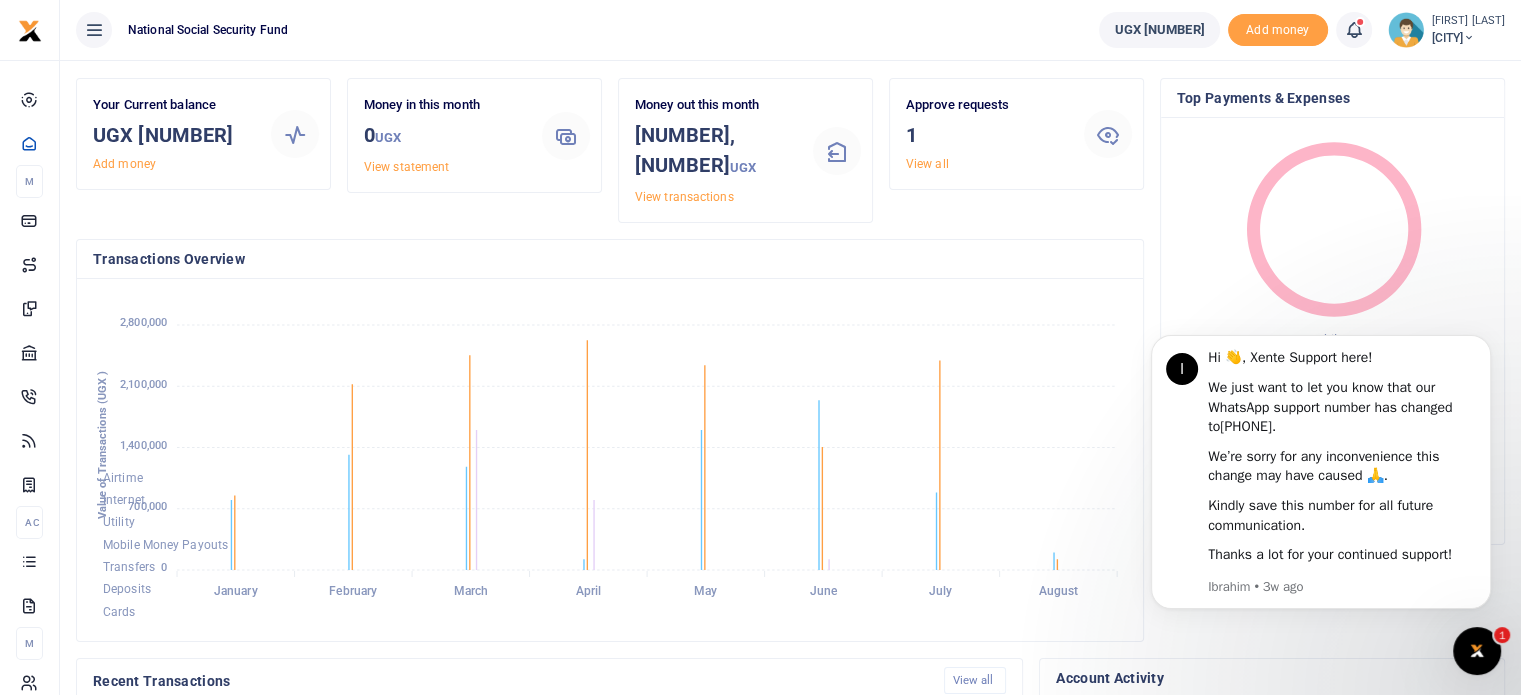 scroll, scrollTop: 0, scrollLeft: 0, axis: both 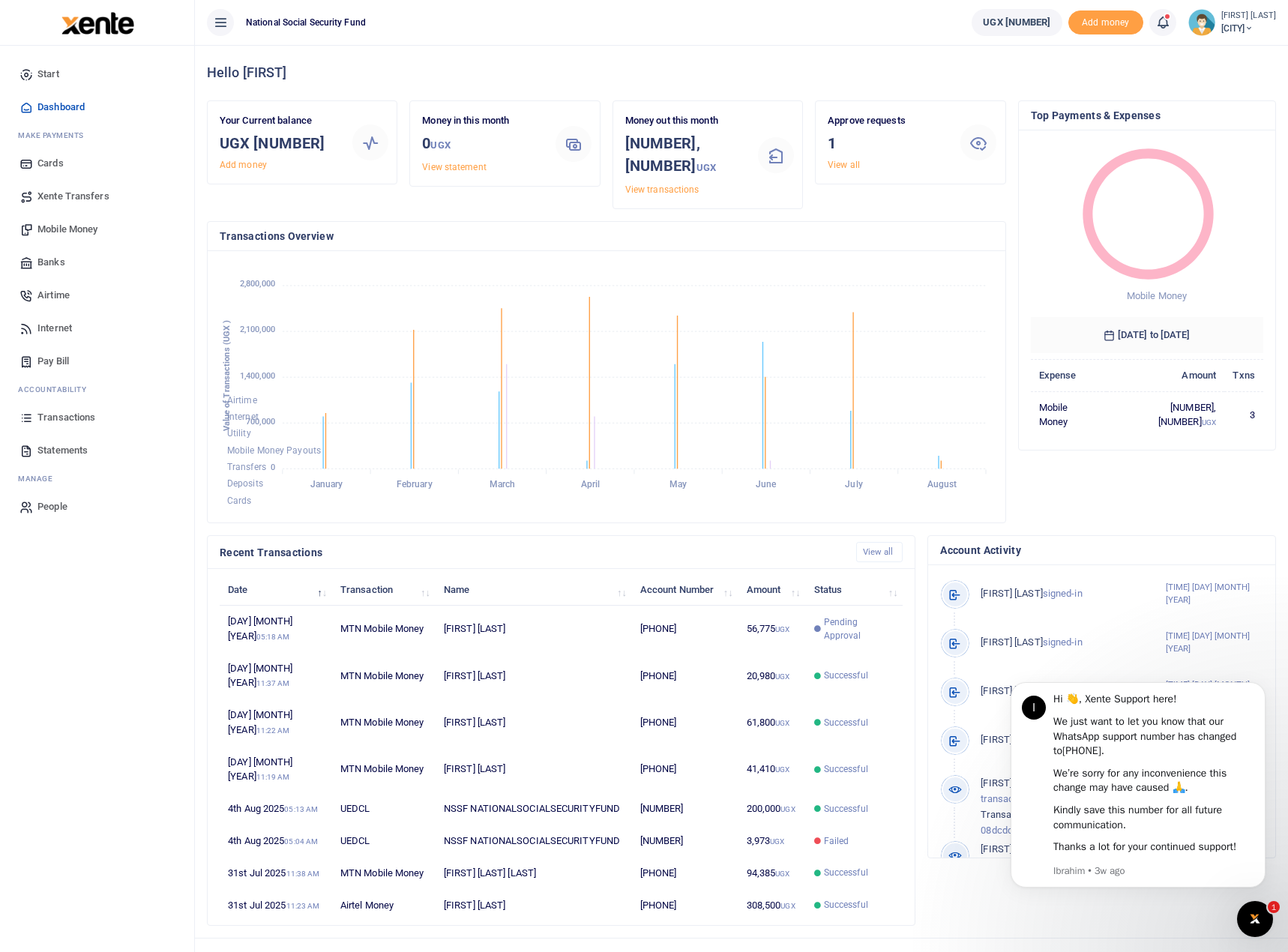 click at bounding box center [97, 23] 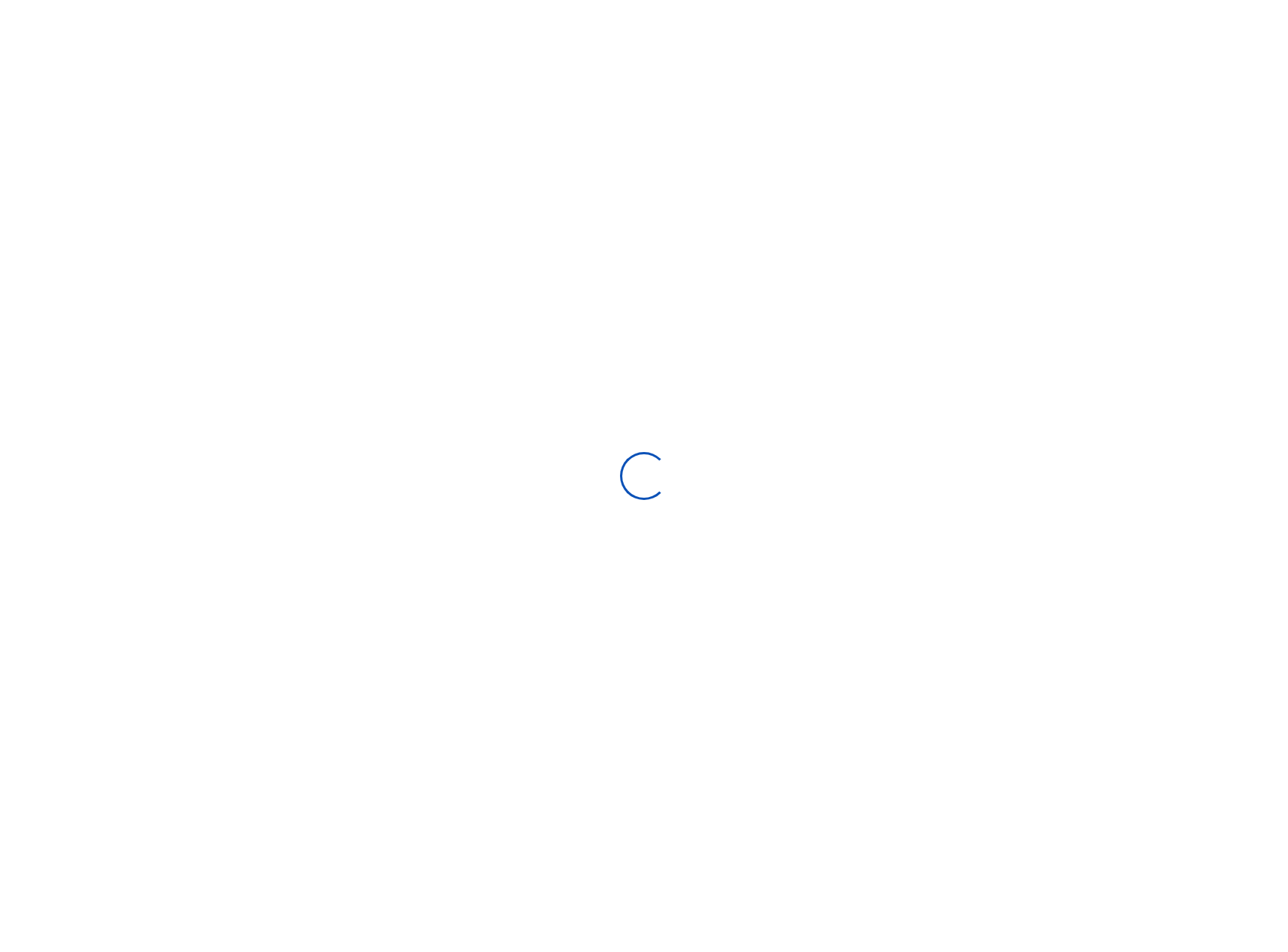 scroll, scrollTop: 0, scrollLeft: 0, axis: both 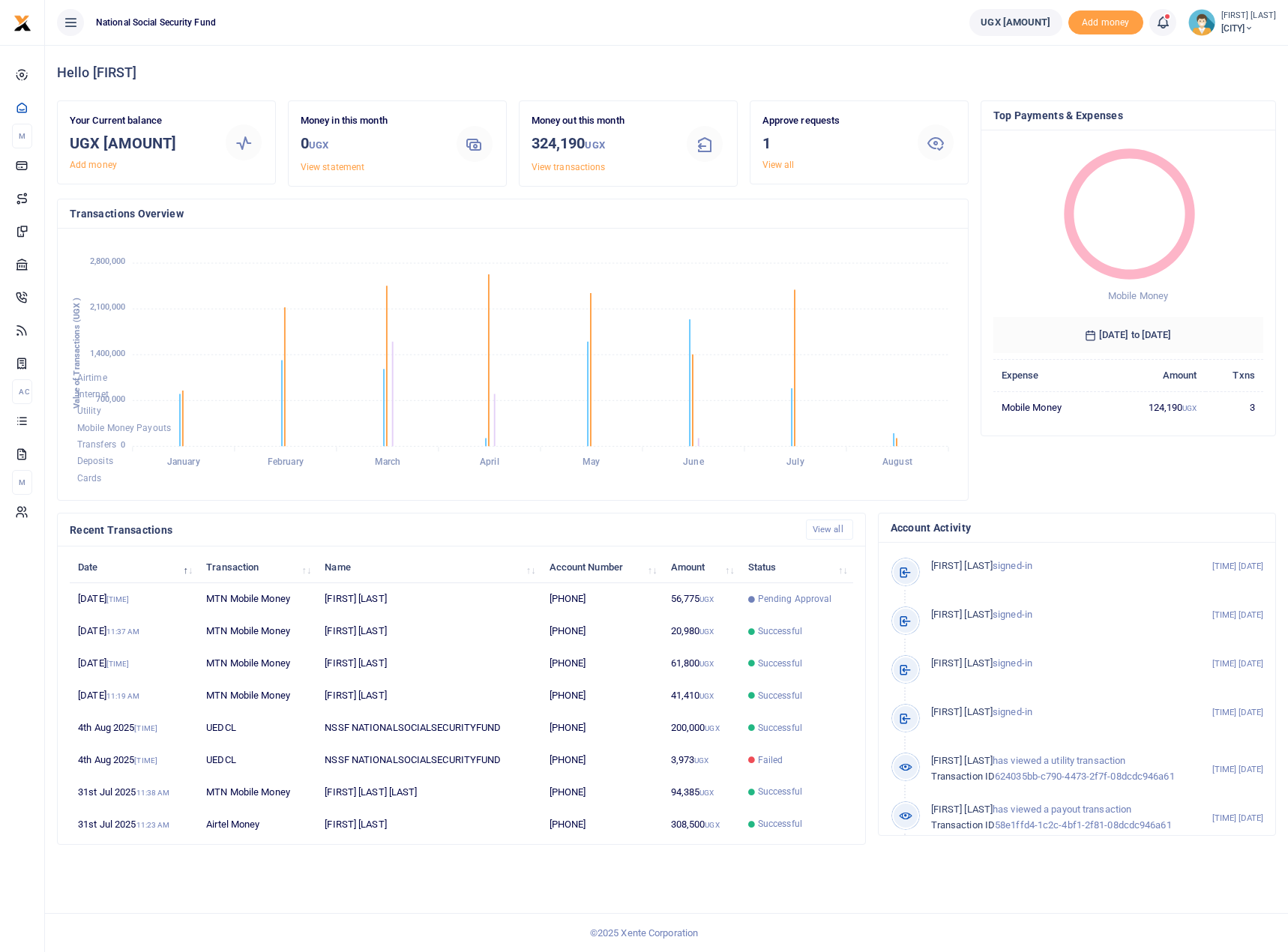 click at bounding box center [1249, 28] 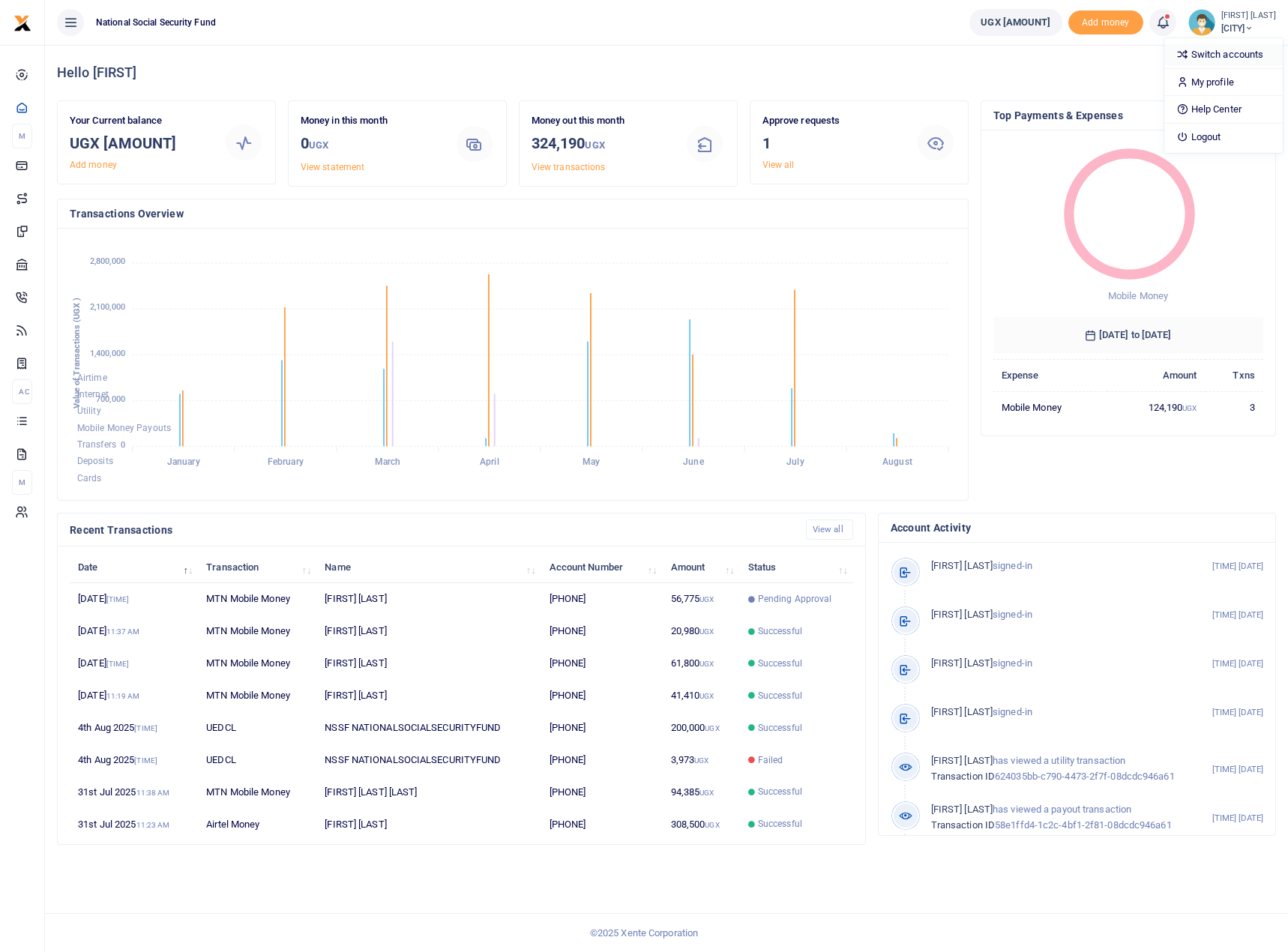 click on "Switch accounts" at bounding box center (1224, 55) 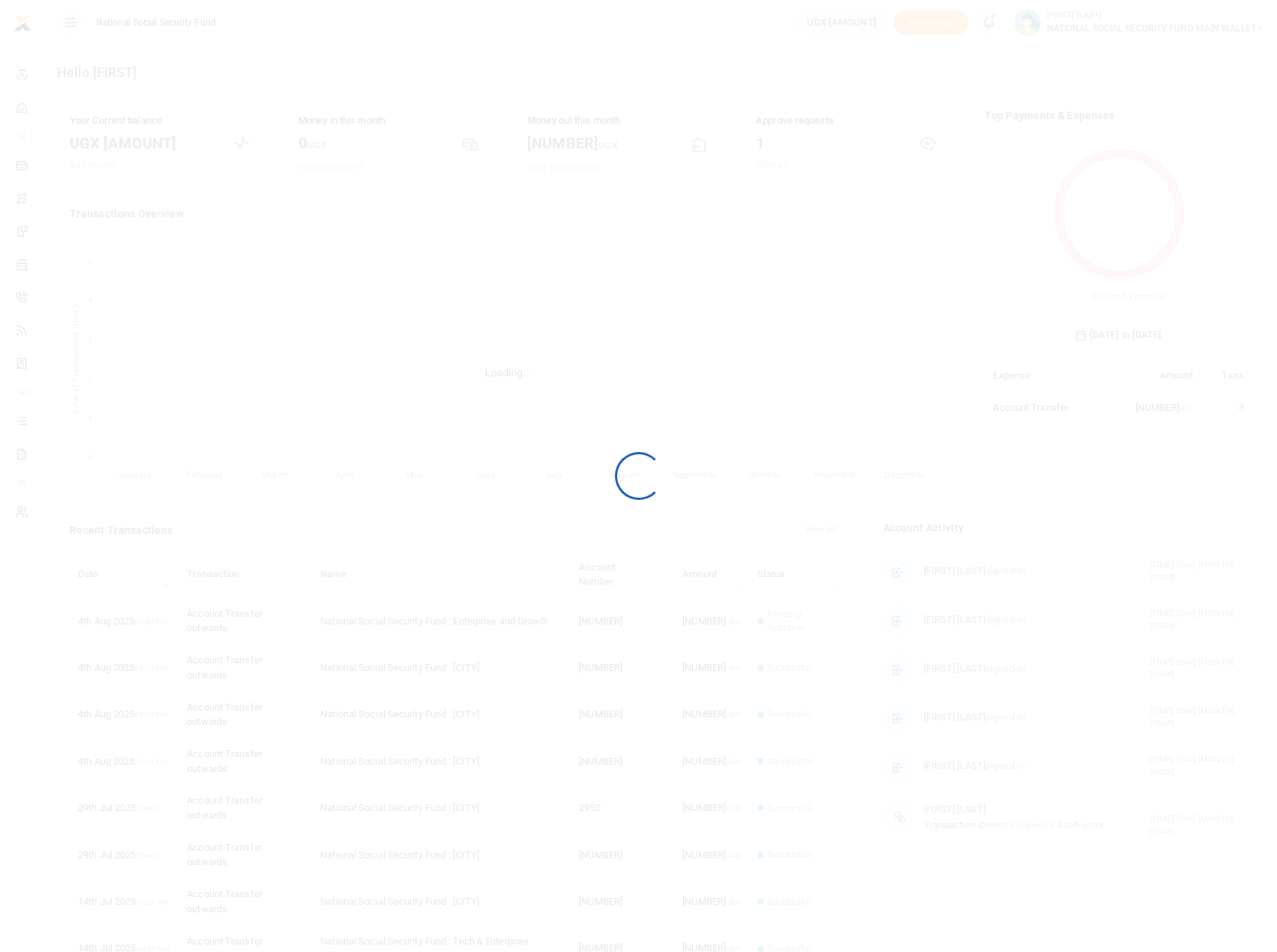 scroll, scrollTop: 0, scrollLeft: 0, axis: both 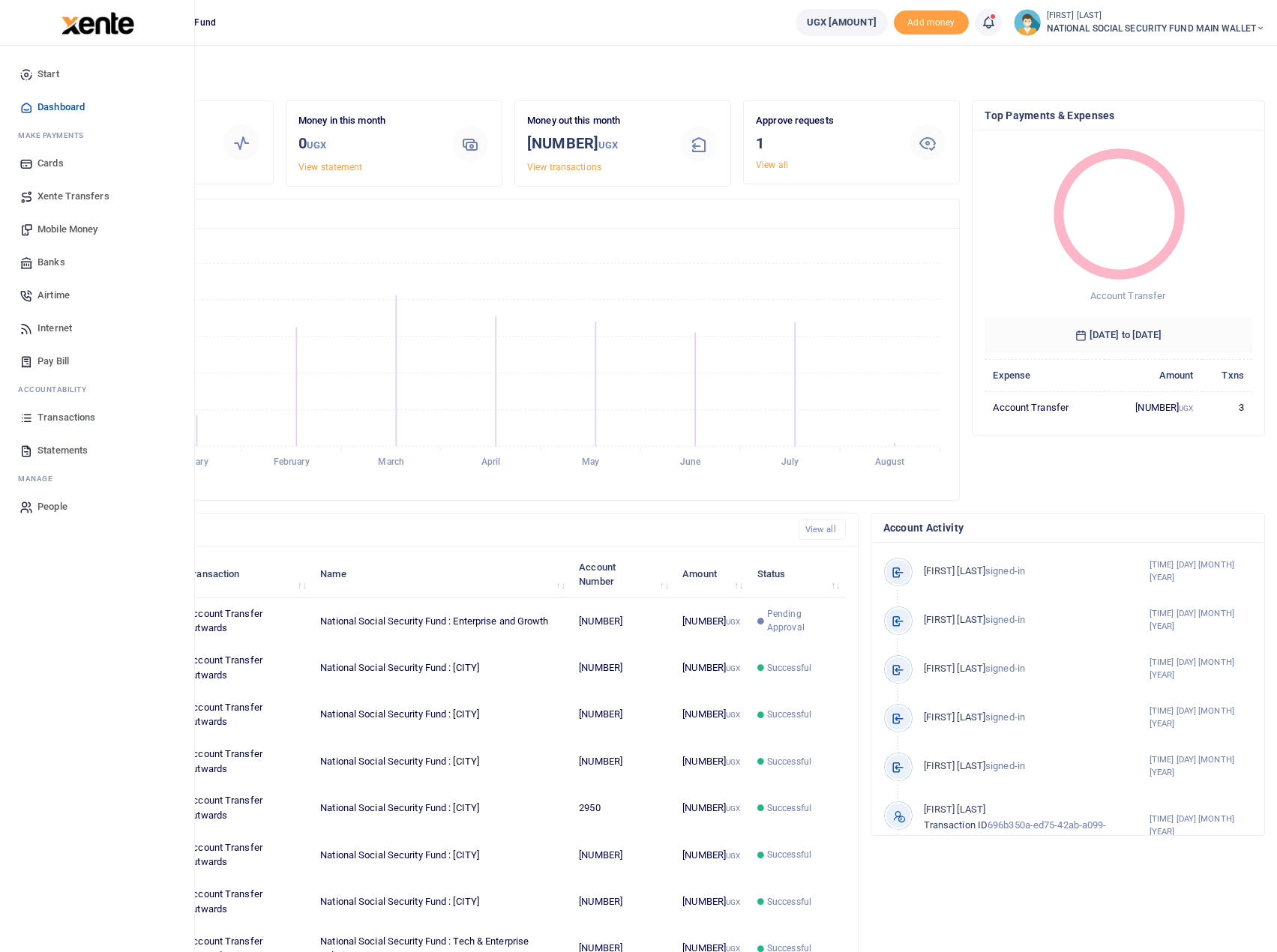 click on "Xente Transfers" at bounding box center (73, 196) 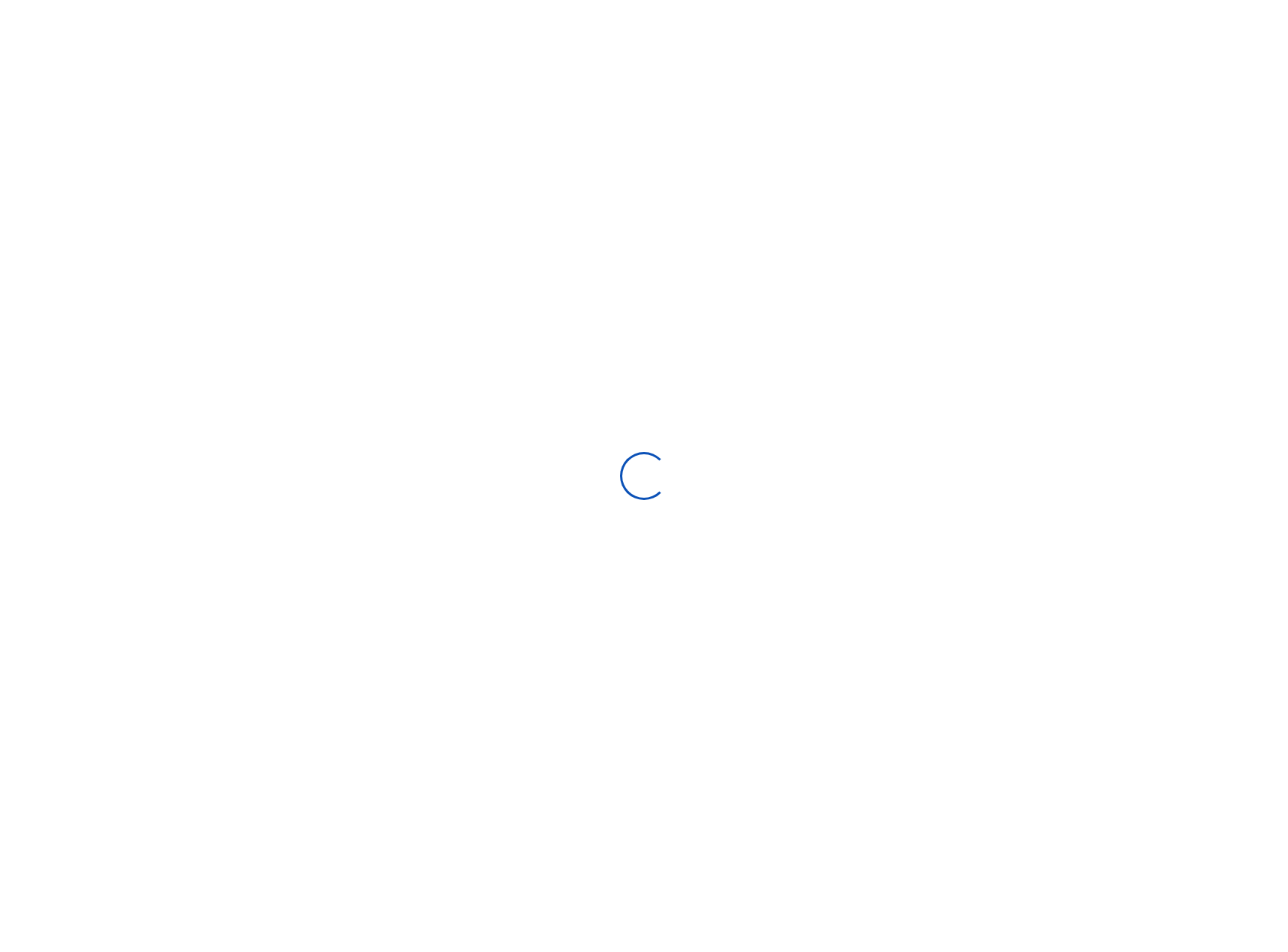 scroll, scrollTop: 0, scrollLeft: 0, axis: both 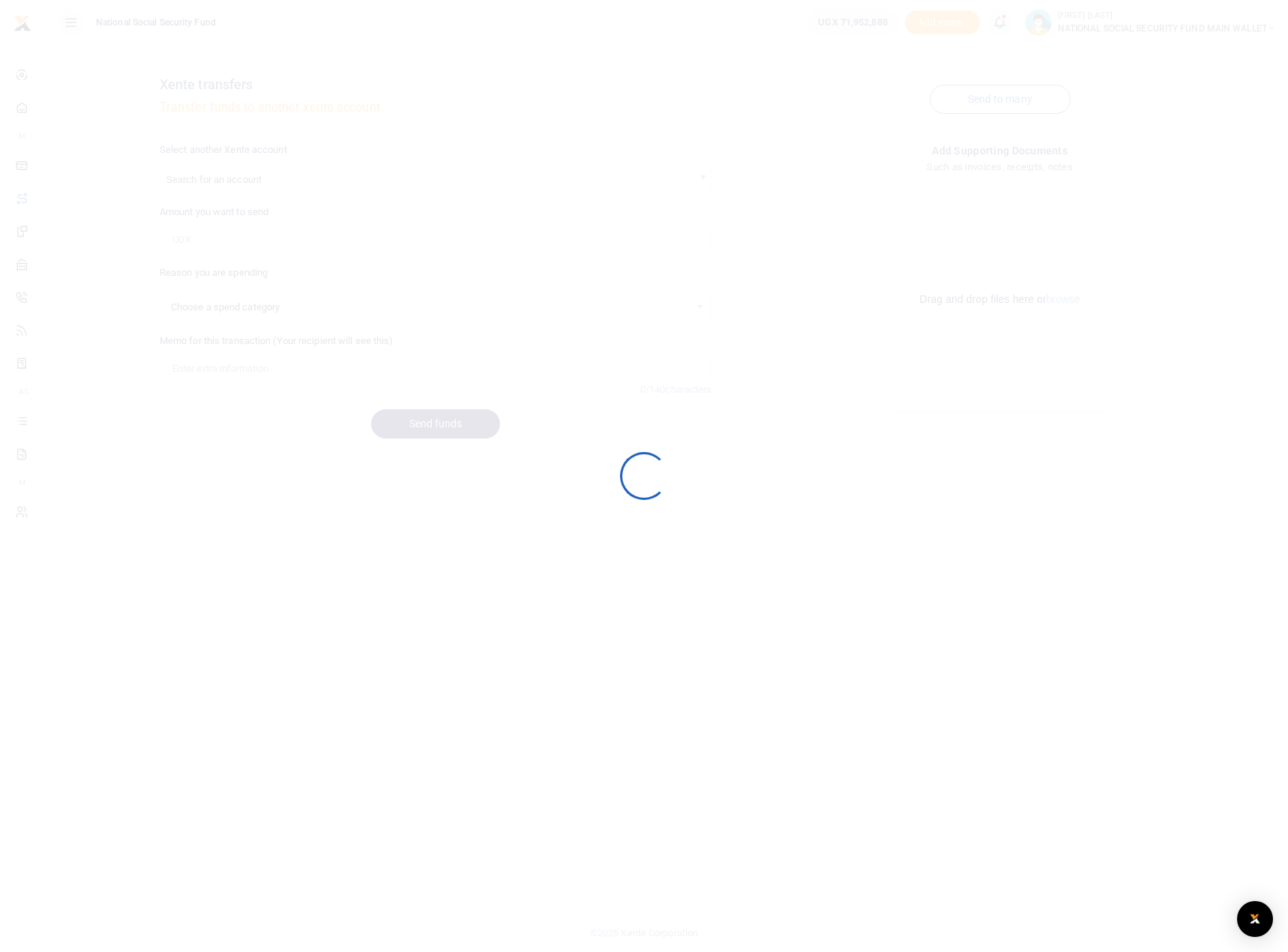 select 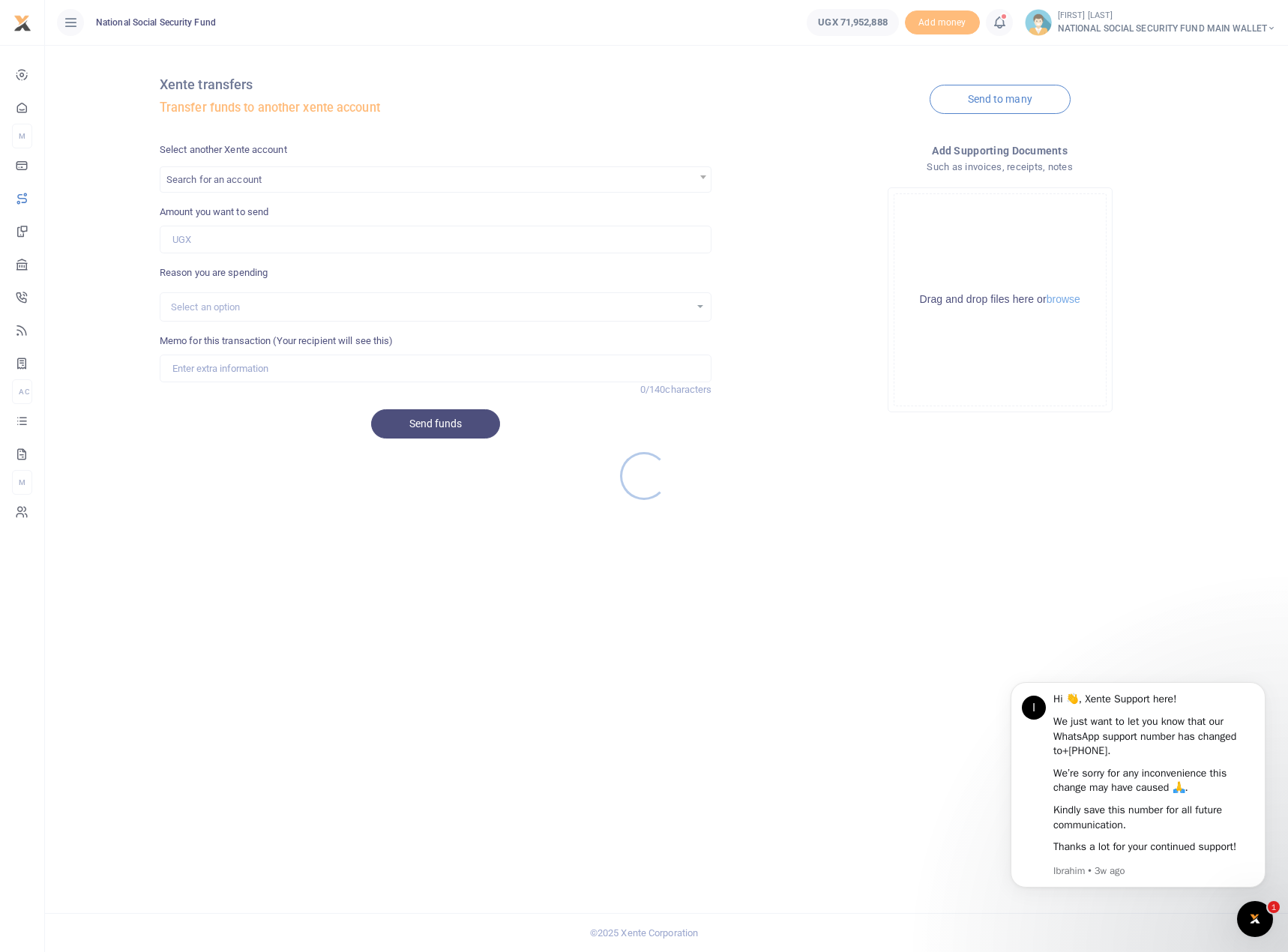 scroll, scrollTop: 0, scrollLeft: 0, axis: both 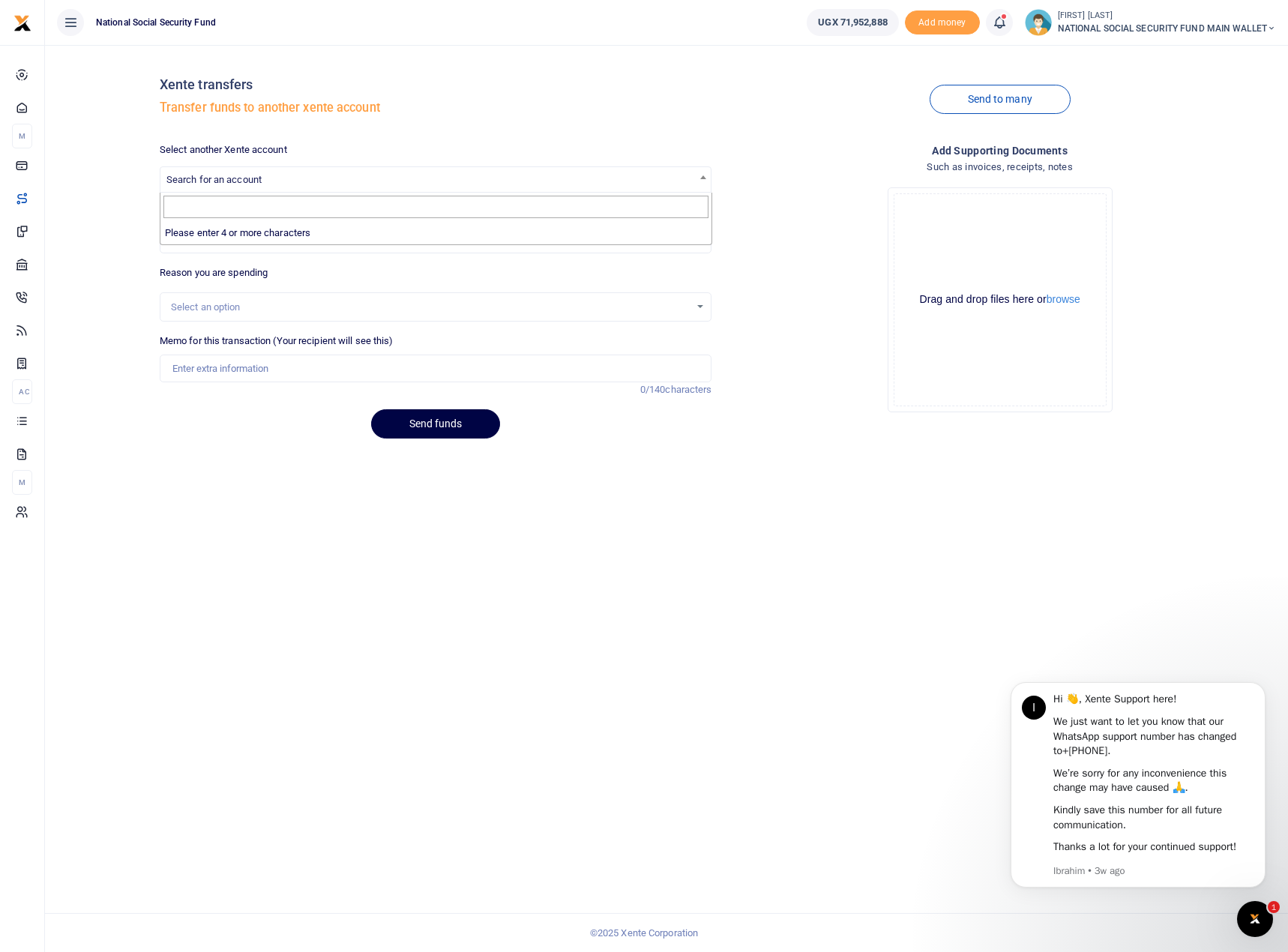 click on "Search for an account" at bounding box center (436, 178) 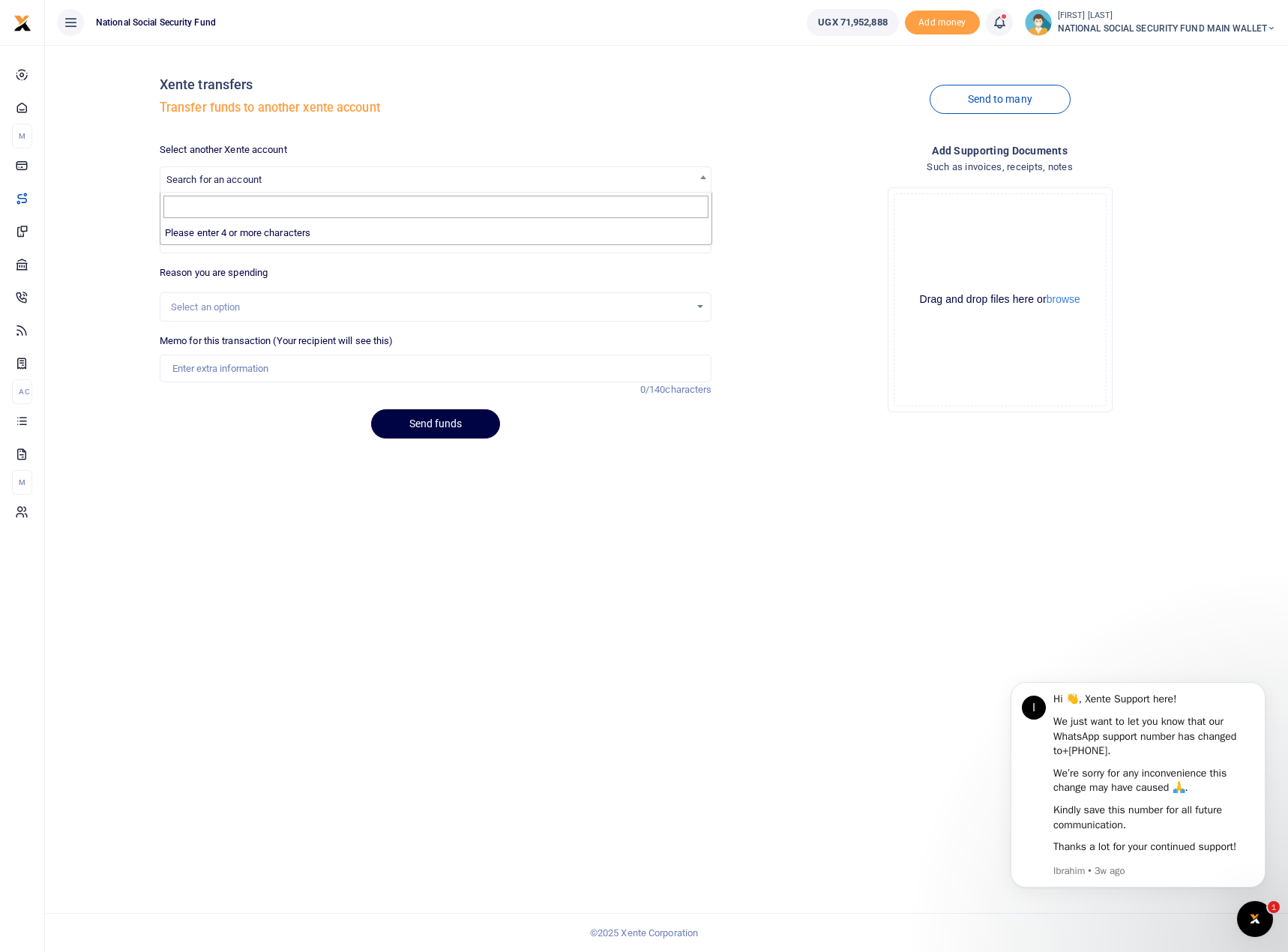 click at bounding box center [436, 207] 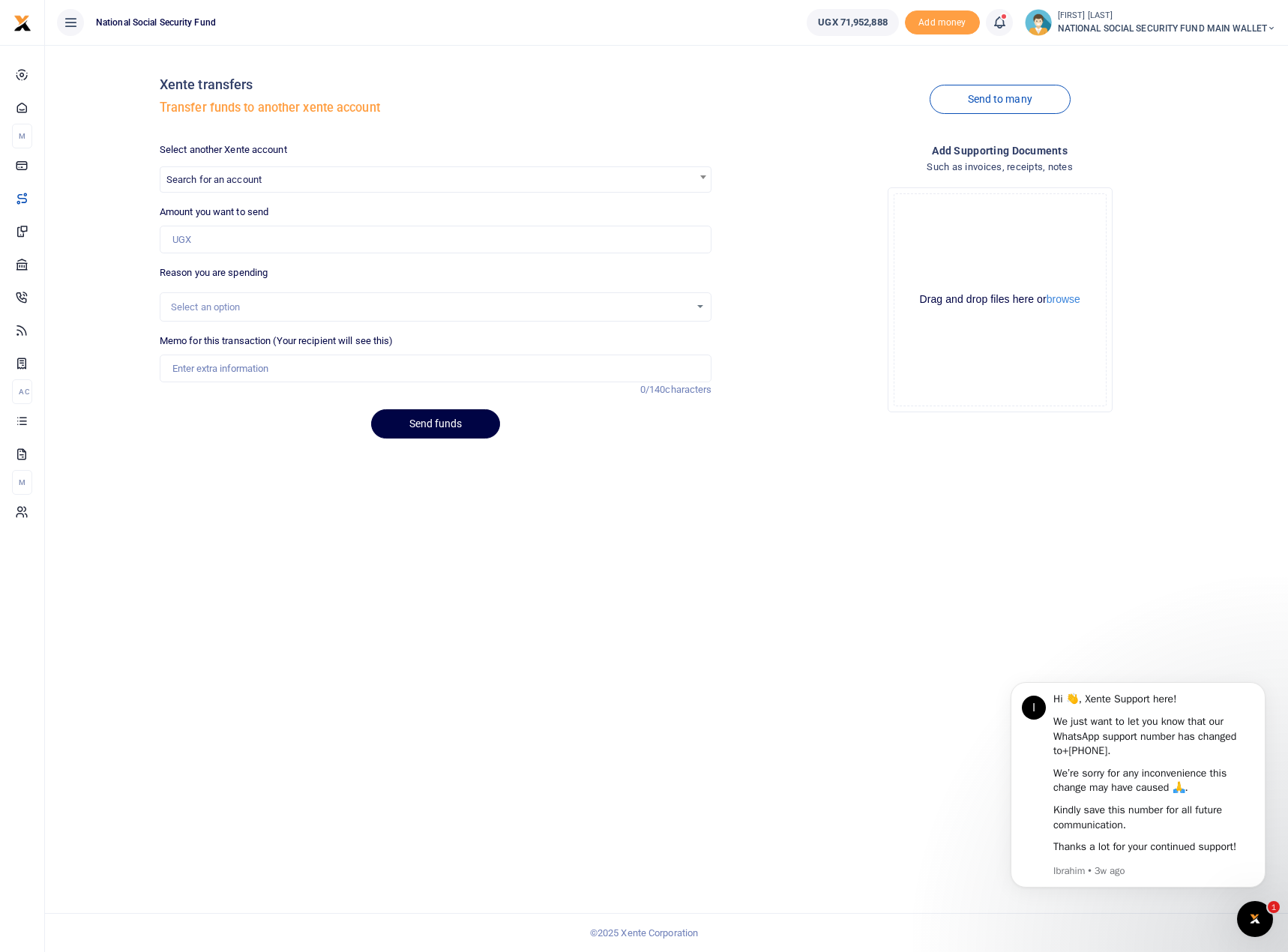 click on "Select an option" at bounding box center [430, 307] 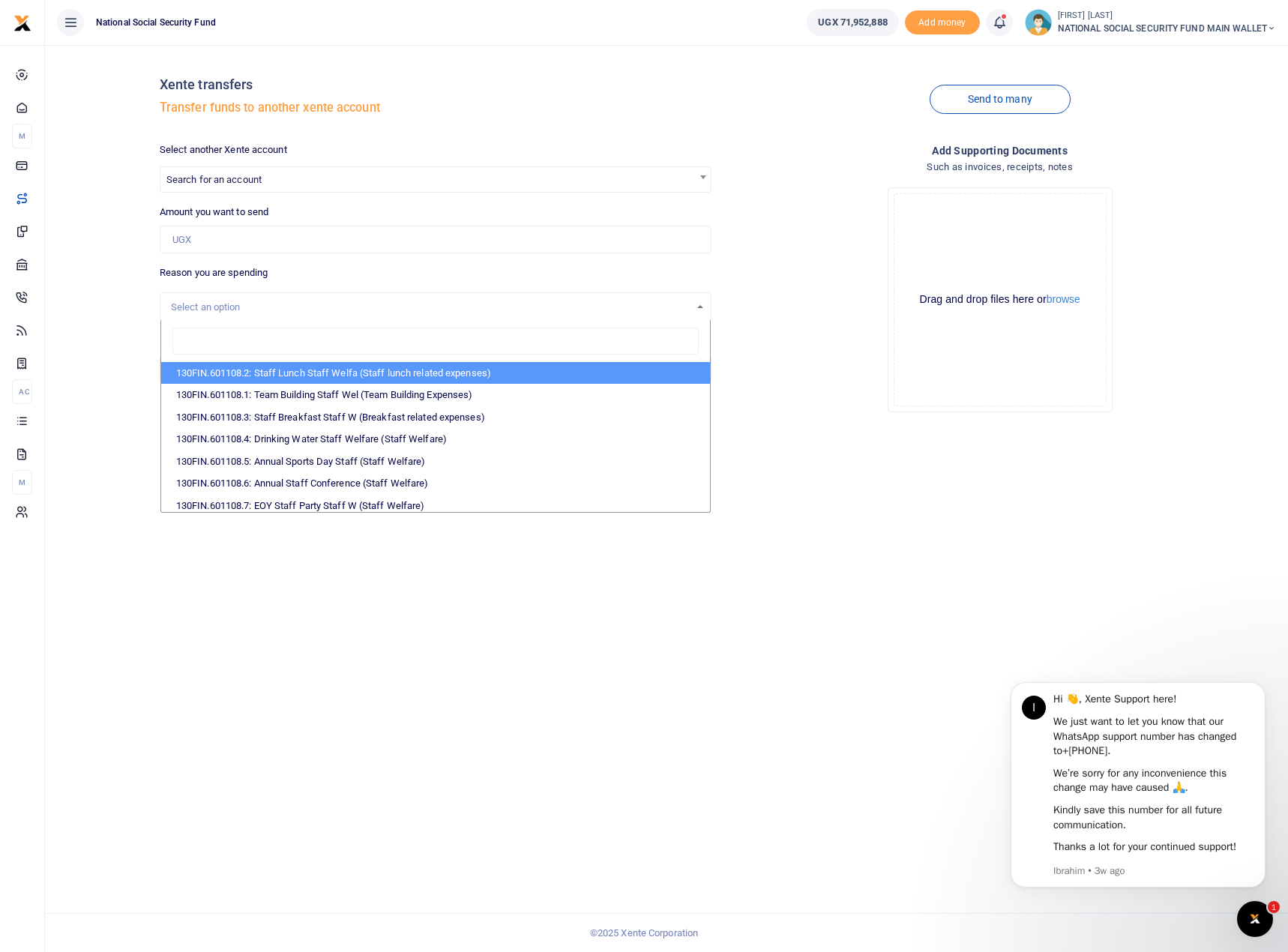 click on "Select another Xente account
Search for an account
Amount you want to send
Amount is required.
Reason you are spending
Select an option 130FIN.601108.2: Staff Lunch Staff Welfa (Staff lunch related expenses) 130FIN.601108.1: Team Building Staff Wel (Team Building Expenses) 130FIN.601108.3: Staff Breakfast Staff W (Breakfast related expenses) 130FIN.601108.4: Drinking Water Staff Welfare (Staff Welfare)" at bounding box center [436, 296] 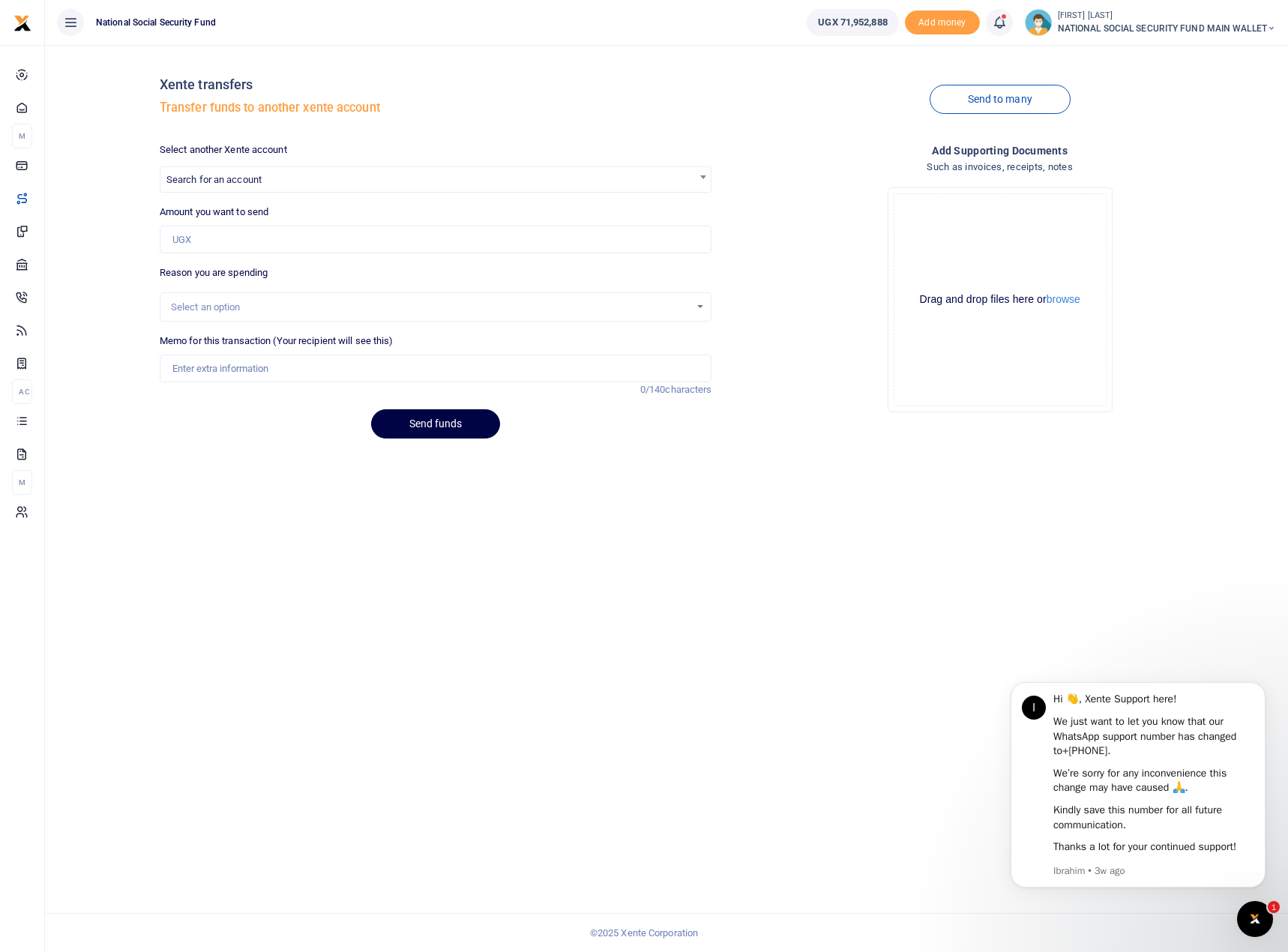 click on "Search for an account" at bounding box center [214, 179] 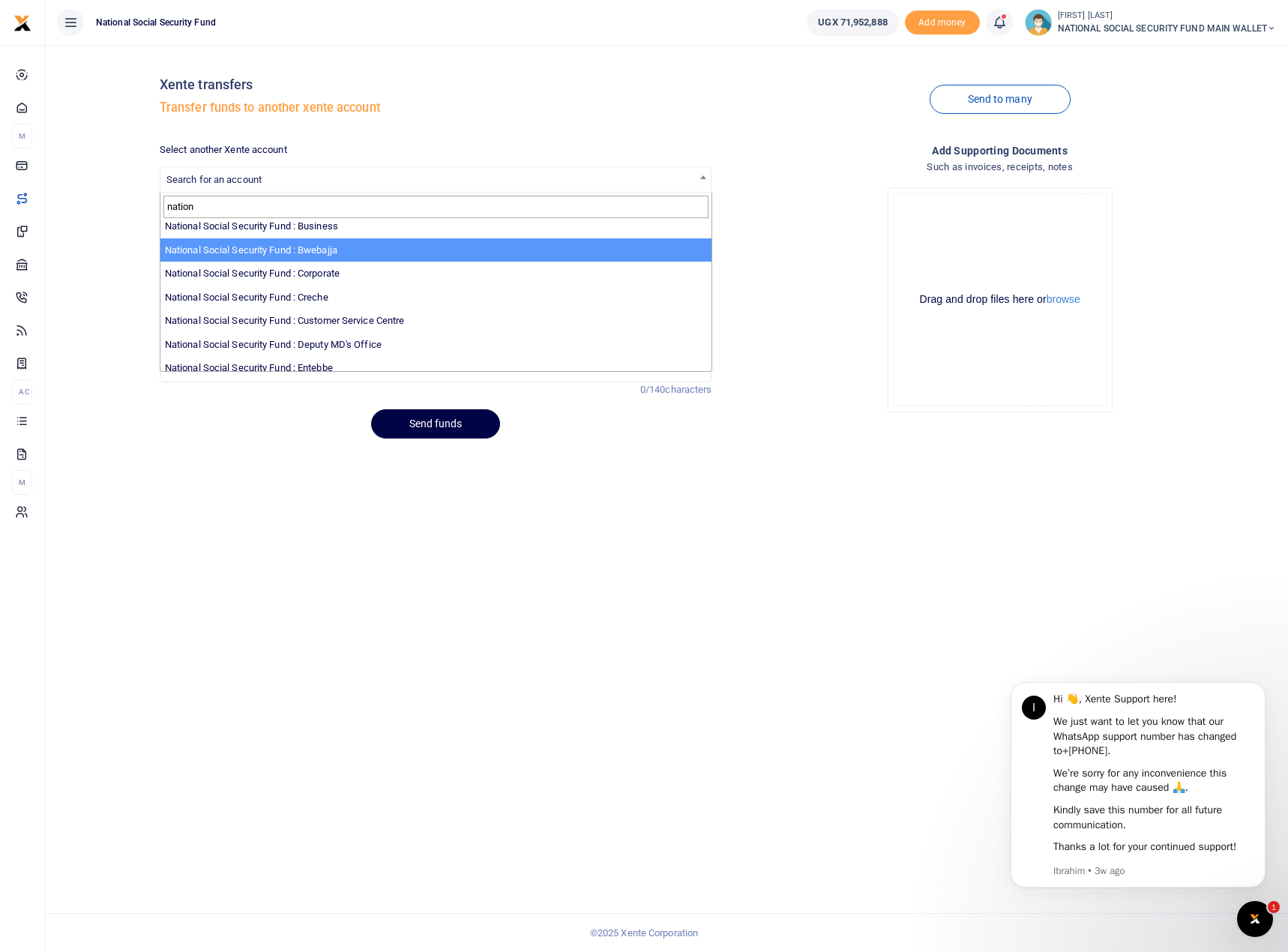 scroll, scrollTop: 225, scrollLeft: 0, axis: vertical 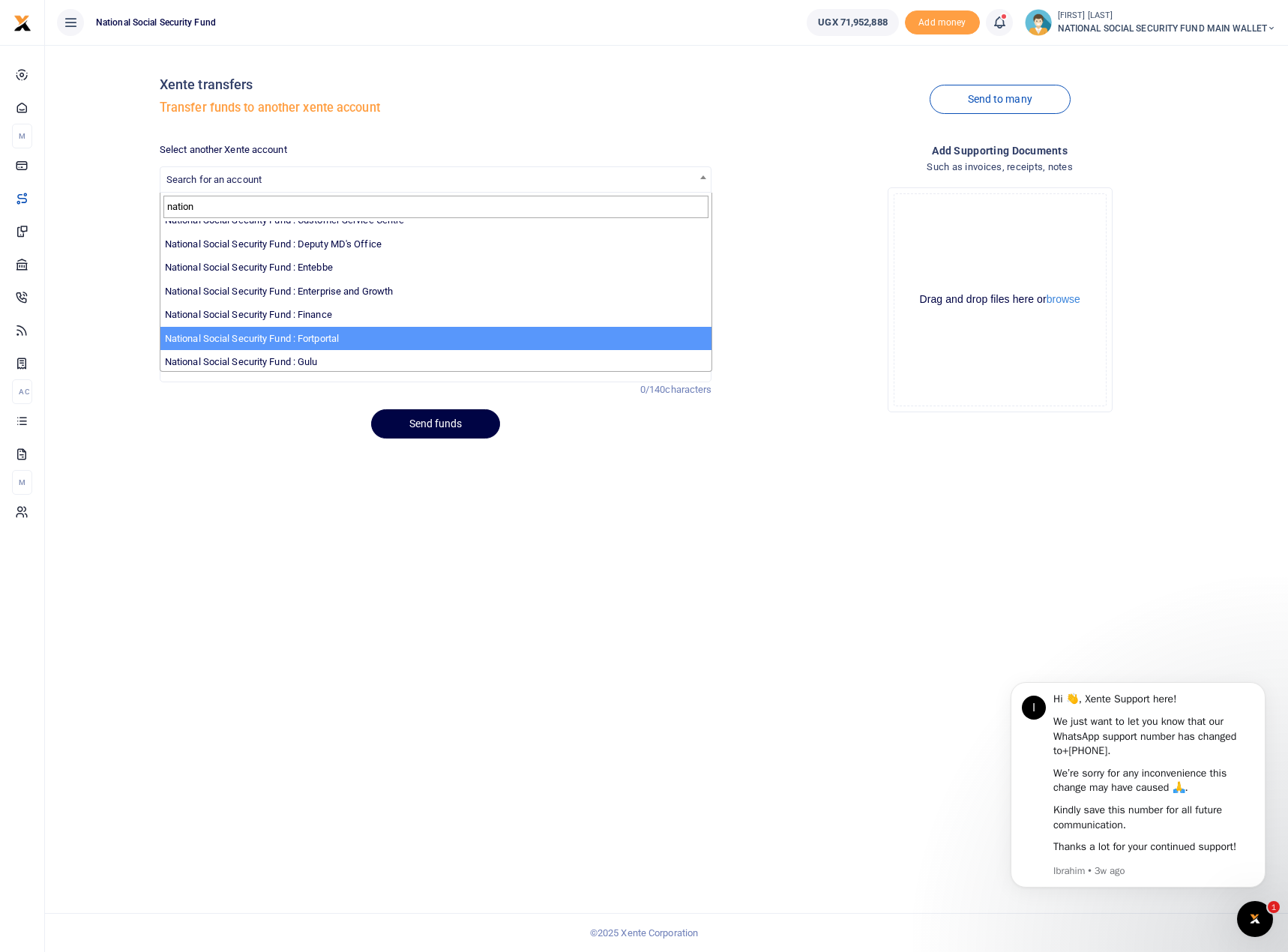 type on "nation" 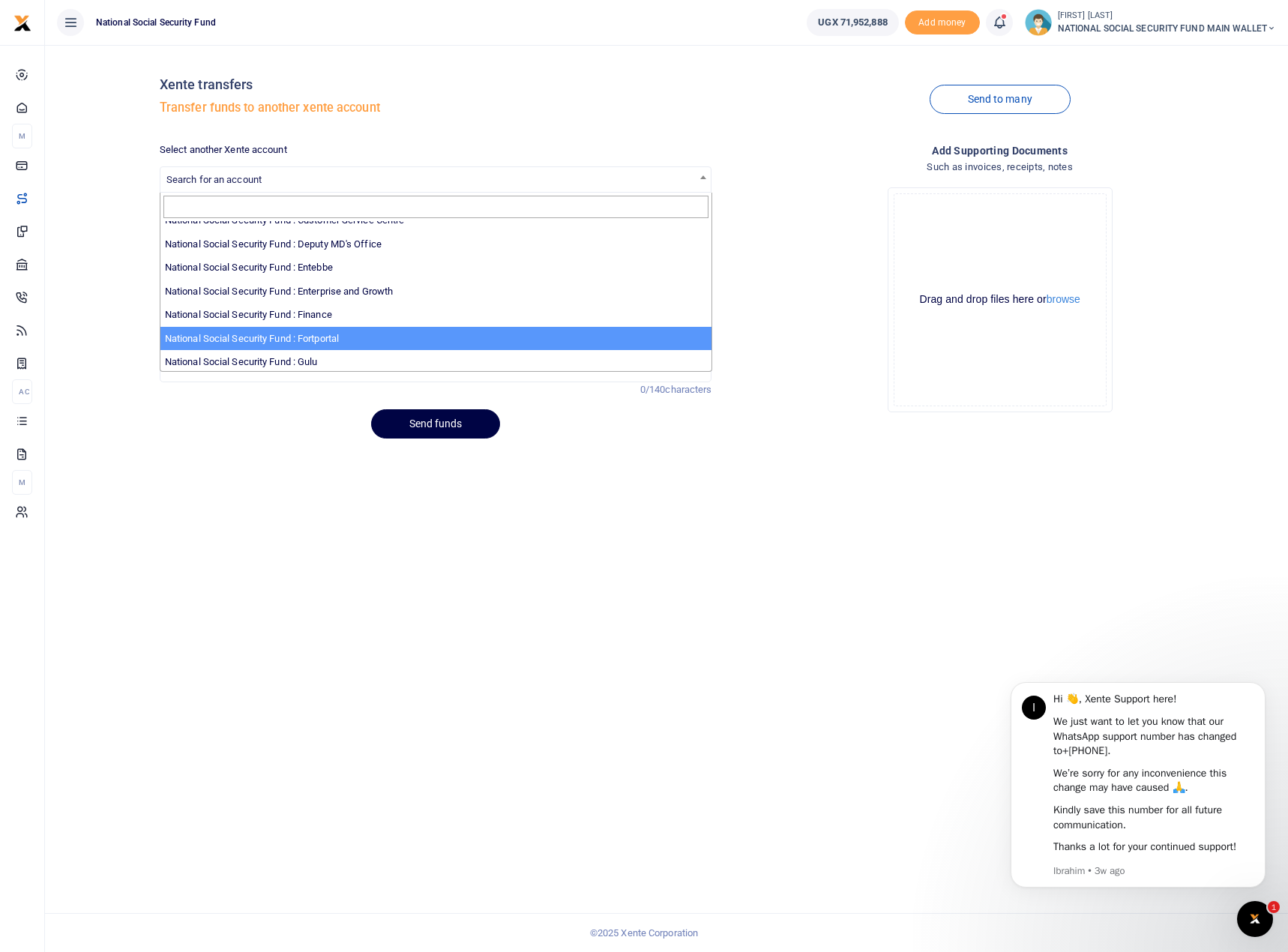 select on "2899" 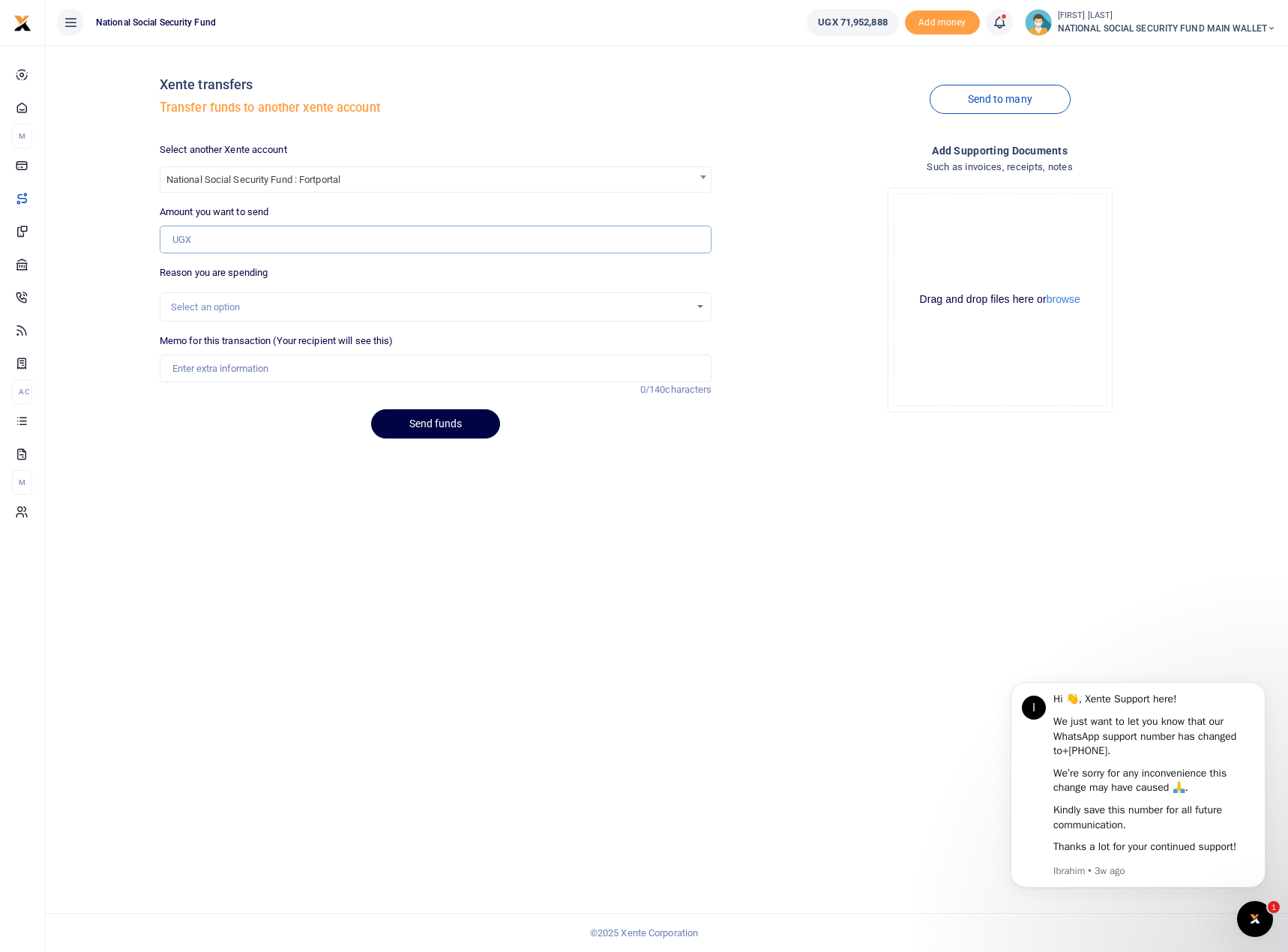 click on "Amount you want to send" at bounding box center [436, 240] 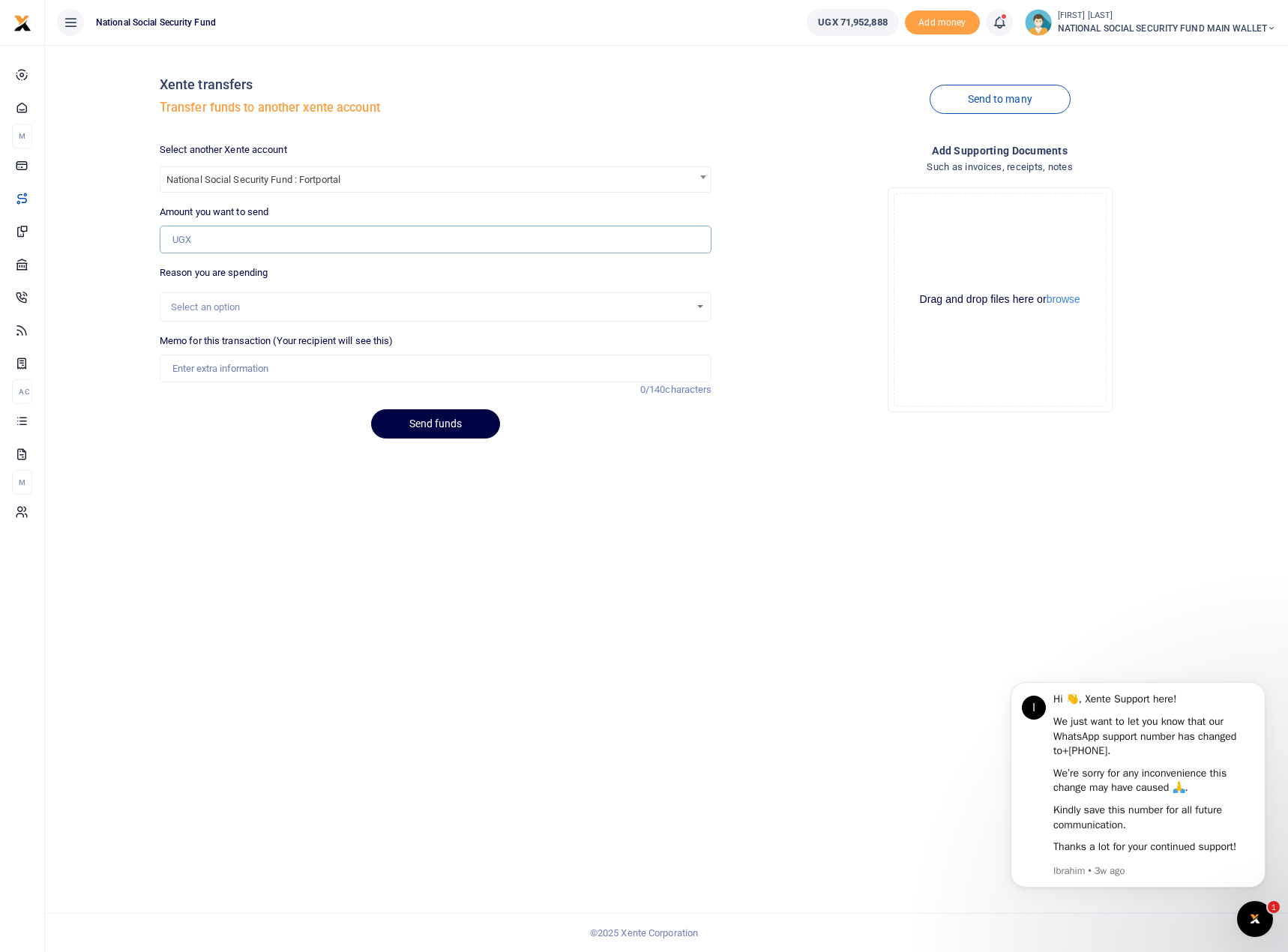 click on "Amount you want to send" at bounding box center [436, 240] 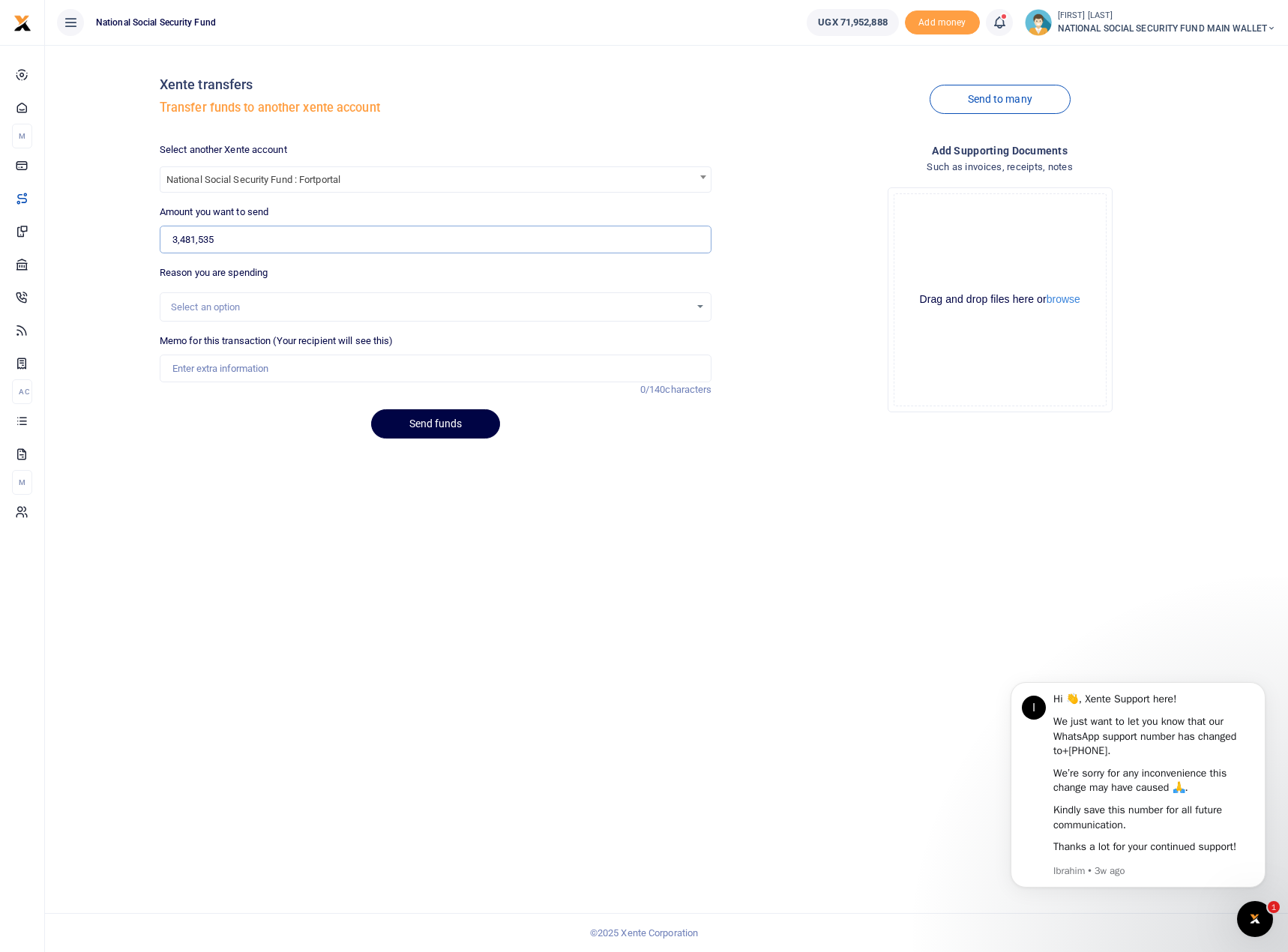 type on "3,481,535" 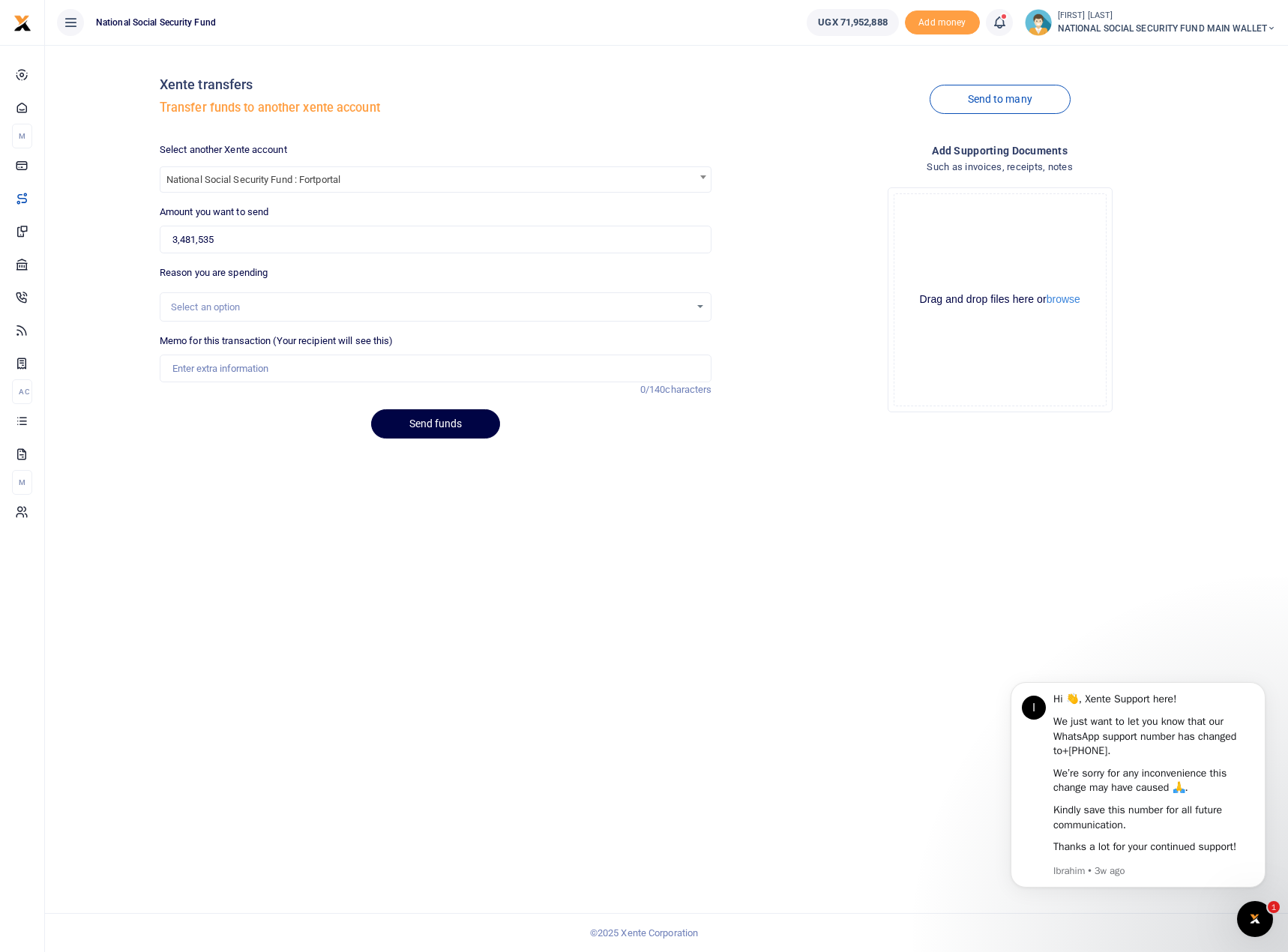 click on "Select an option" at bounding box center [430, 307] 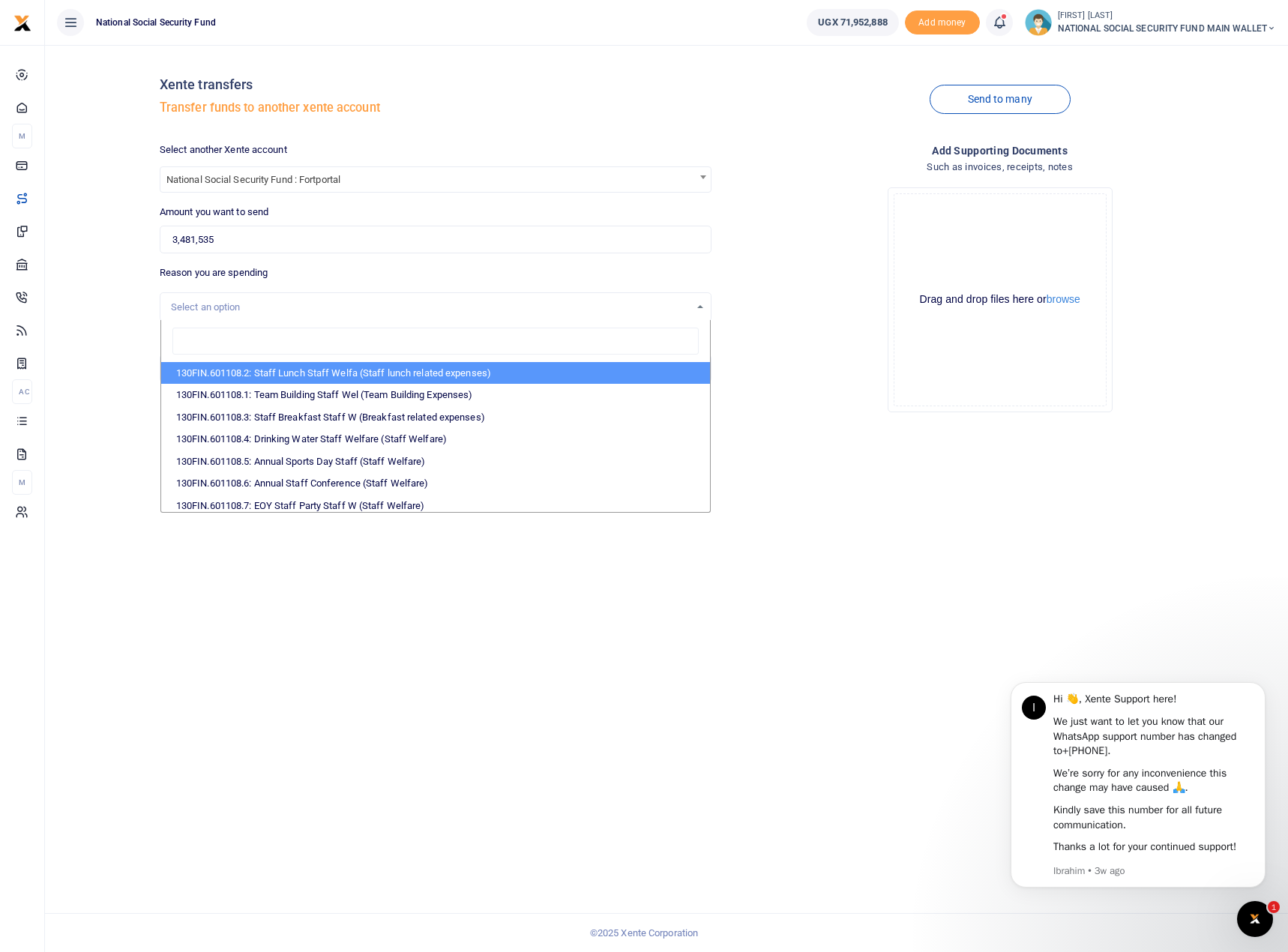 click on "Xente transfers
Transfer funds to another xente account
Send to many
Select another Xente account
National Social Security Fund : Fortportal National Social Security Fund : Fortportal
Amount you want to send
3,481,535
Amount is required." at bounding box center [666, 253] 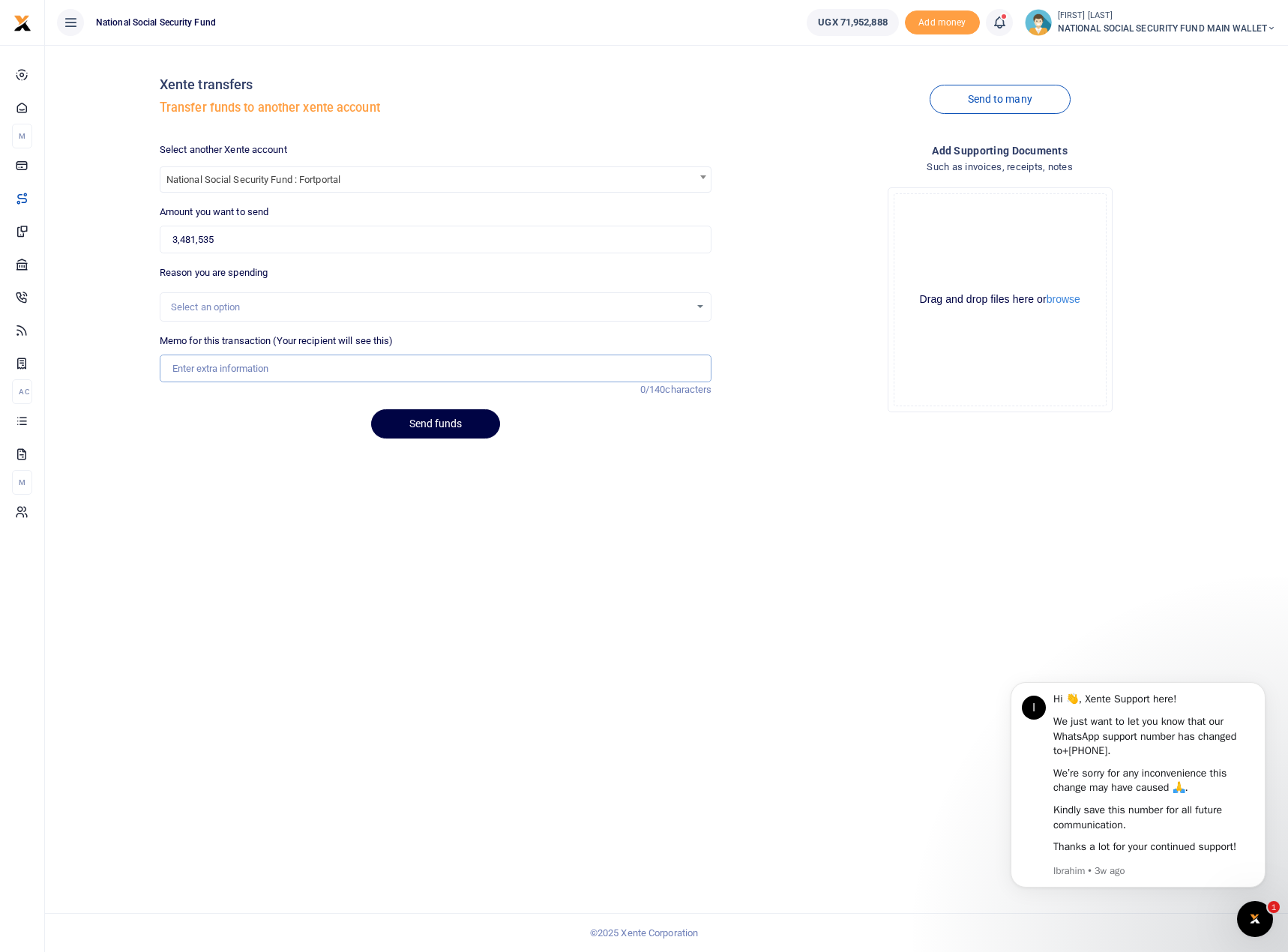 click on "Memo for this transaction (Your recipient will see this)" at bounding box center [436, 369] 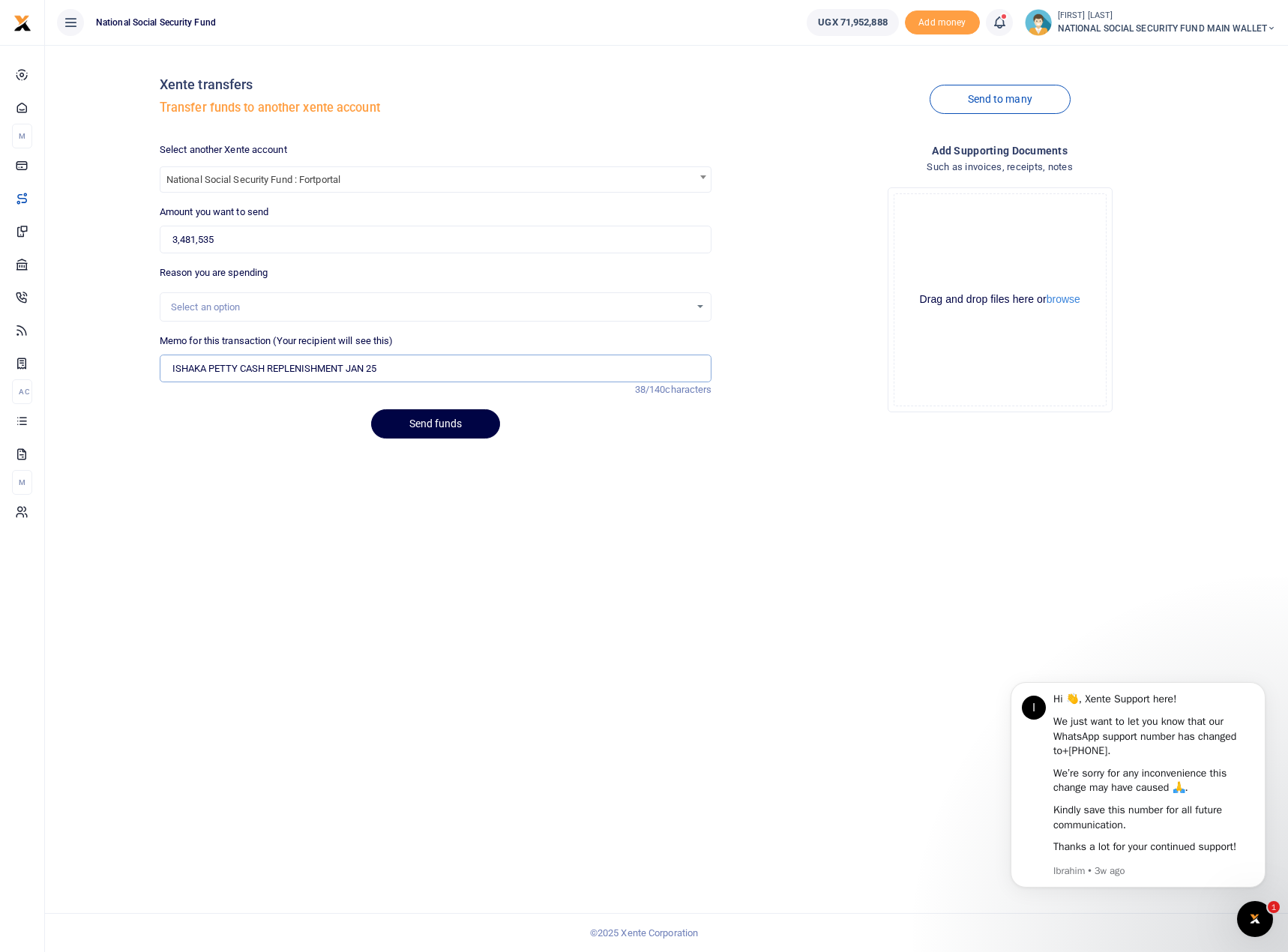 click on "ISHAKA PETTY CASH REPLENISHMENT JAN 25" at bounding box center [436, 369] 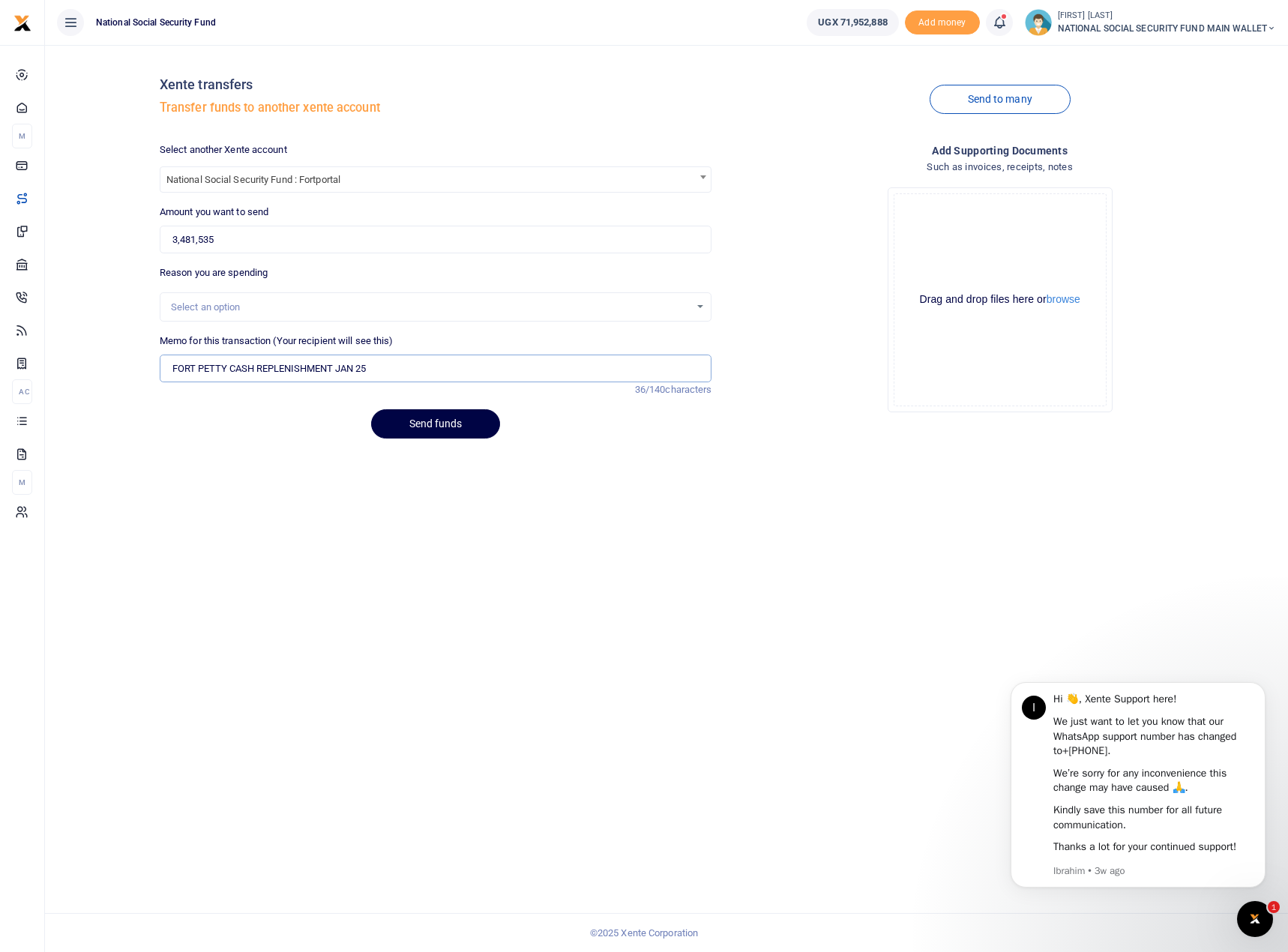 click on "FORT PETTY CASH REPLENISHMENT JAN 25" at bounding box center [436, 369] 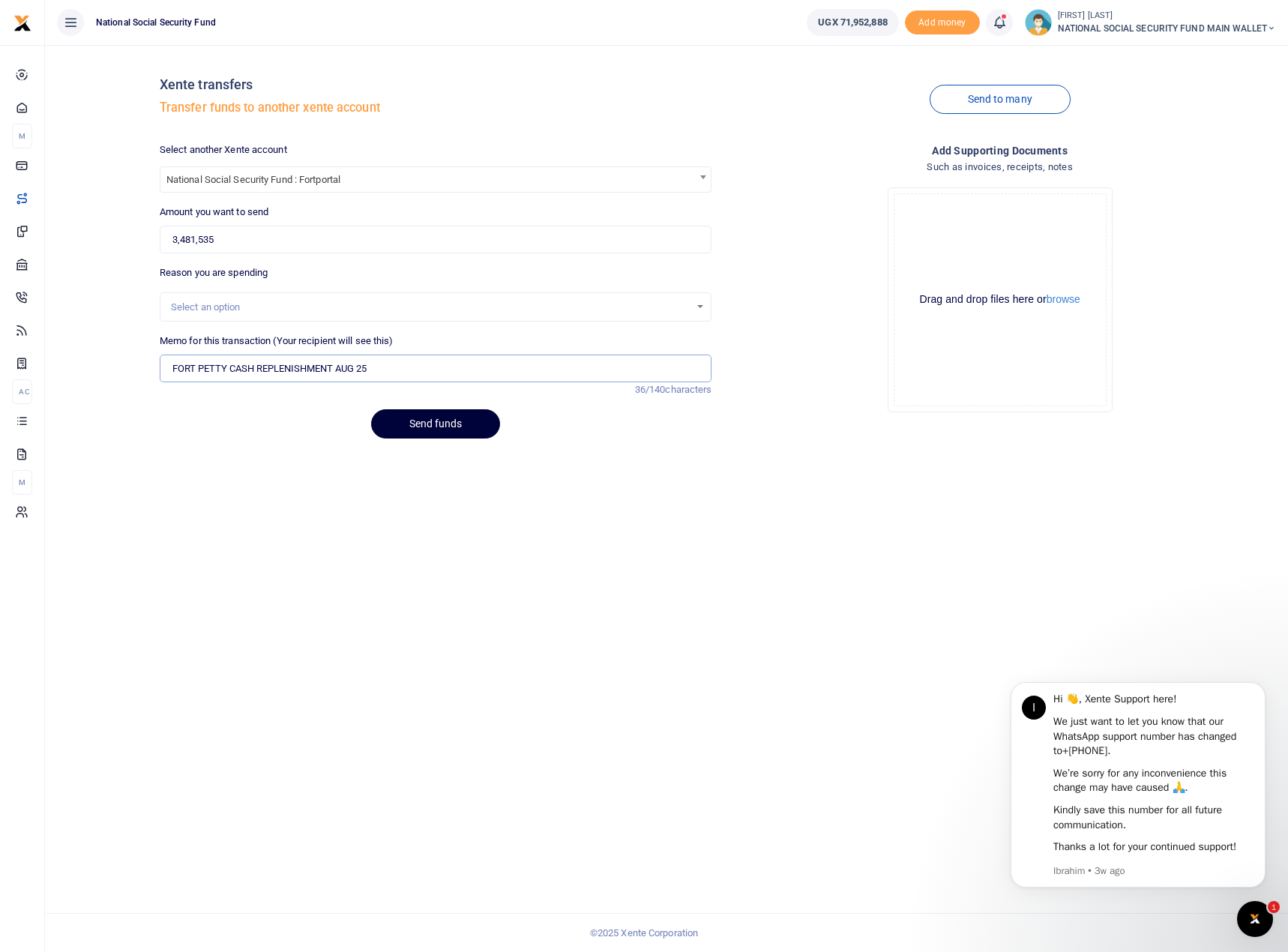 type on "FORT PETTY CASH REPLENISHMENT AUG 25" 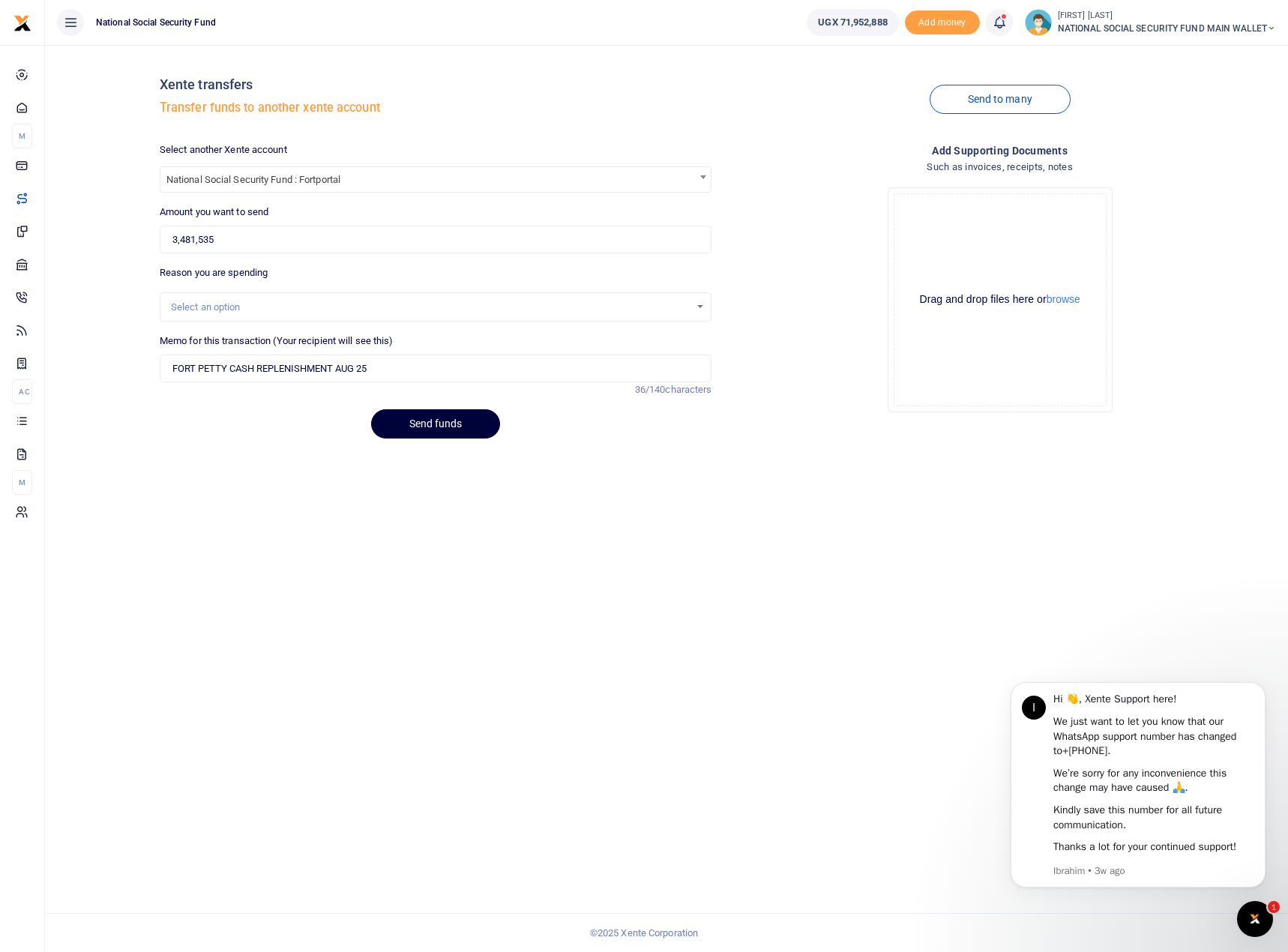 click on "Send funds" at bounding box center (436, 424) 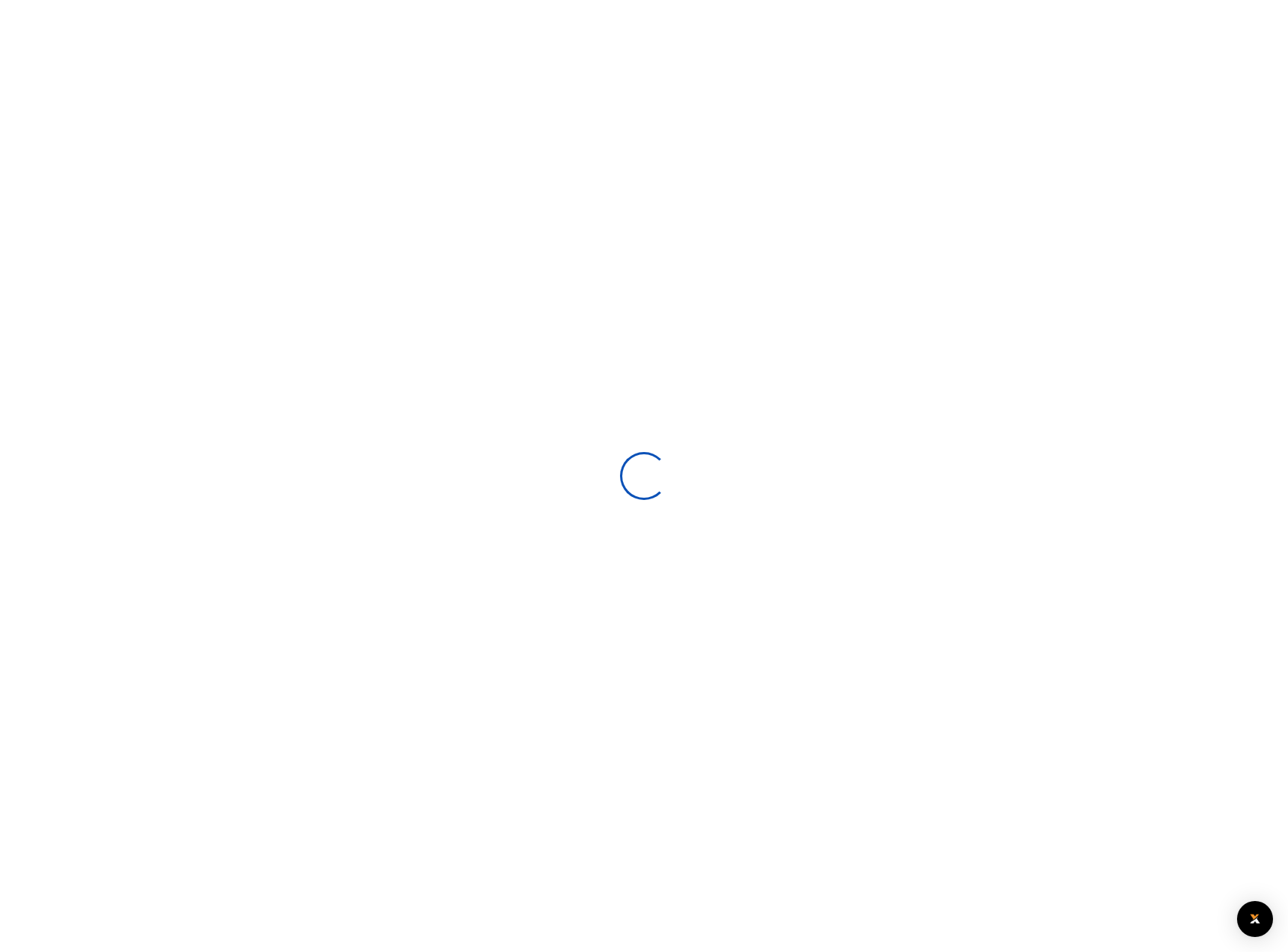 scroll, scrollTop: 0, scrollLeft: 0, axis: both 